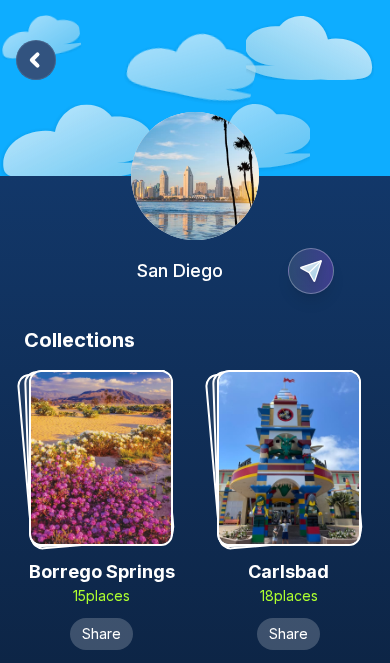 scroll, scrollTop: 123, scrollLeft: 0, axis: vertical 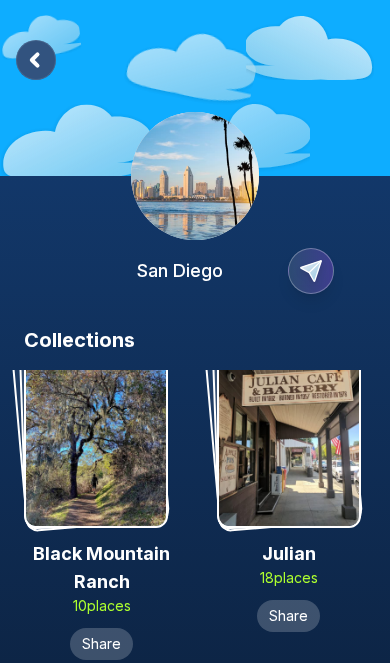 click at bounding box center [289, 440] 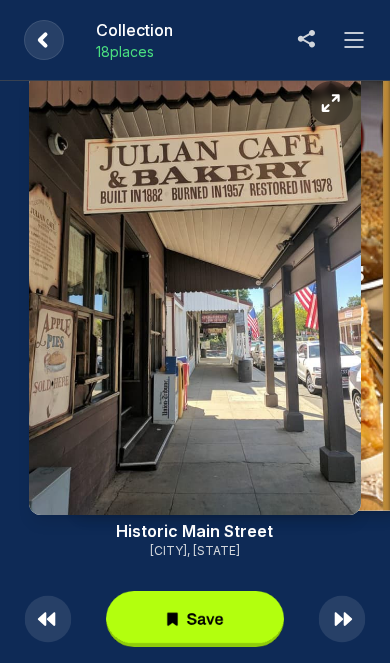 scroll, scrollTop: 0, scrollLeft: 0, axis: both 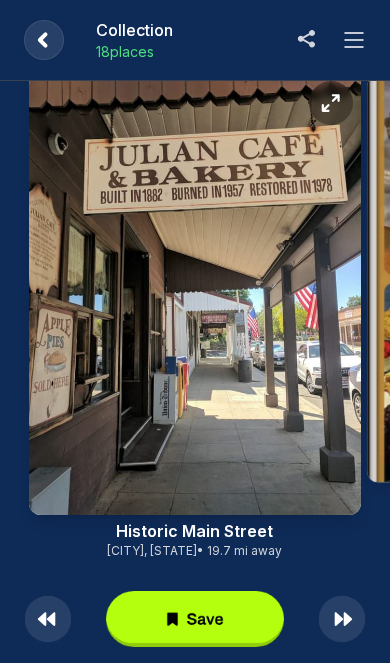 click 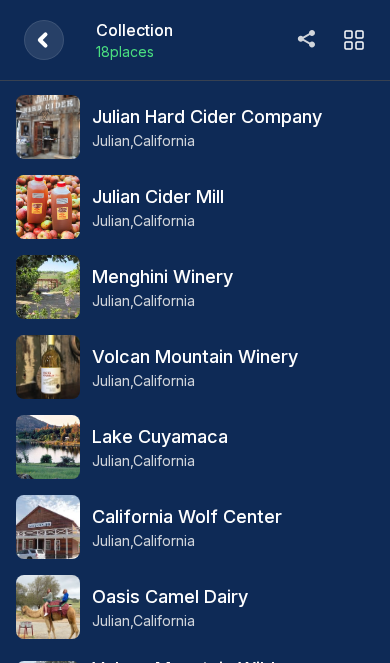 scroll, scrollTop: 908, scrollLeft: 0, axis: vertical 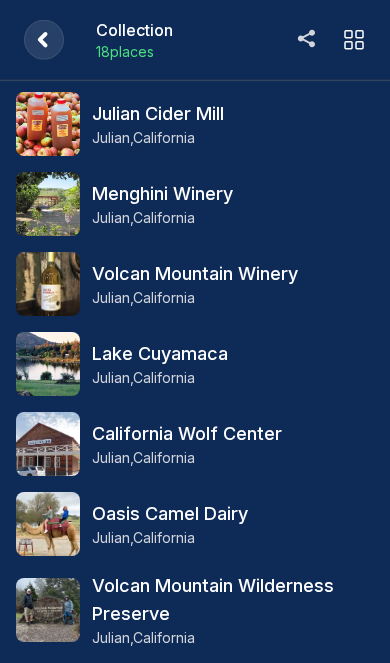 click on "Volcan Mountain Wilderness Preserve" at bounding box center [233, 600] 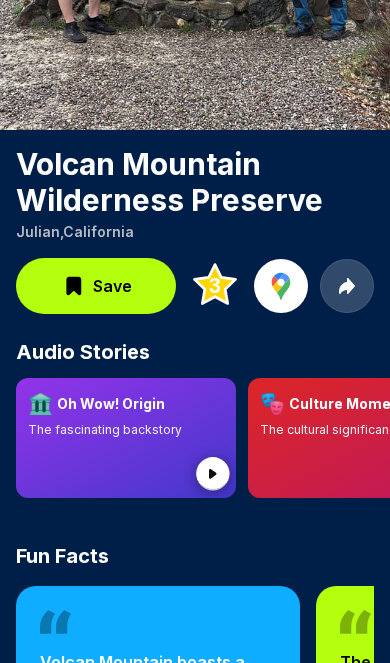 scroll, scrollTop: 233, scrollLeft: 0, axis: vertical 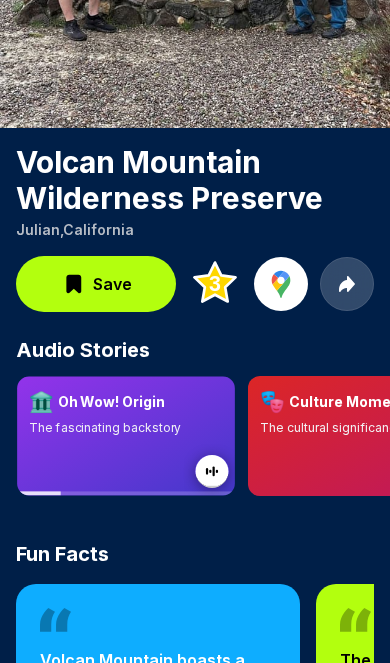 click 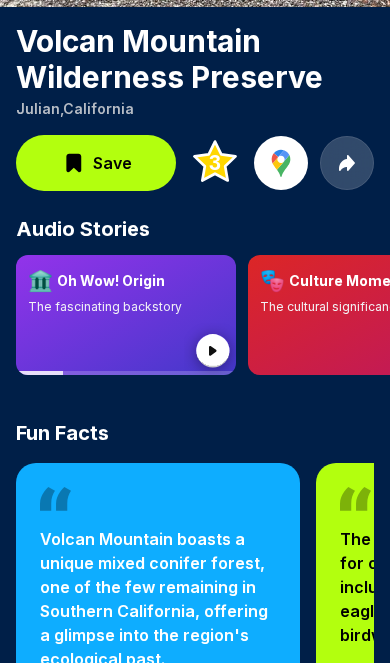 scroll, scrollTop: 356, scrollLeft: 0, axis: vertical 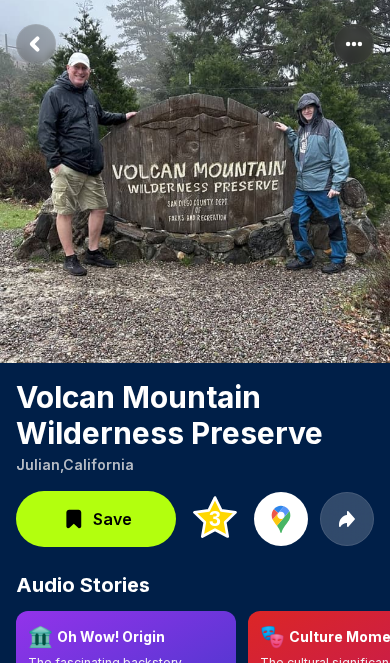click 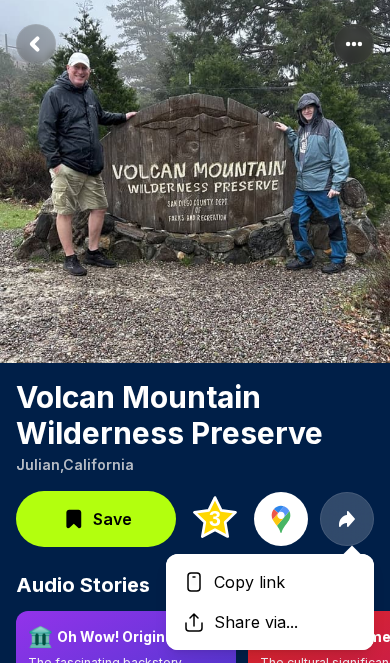 click on "Copy link" at bounding box center [270, 582] 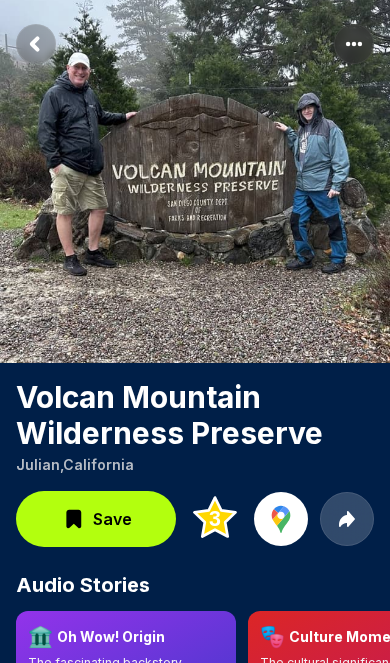 click 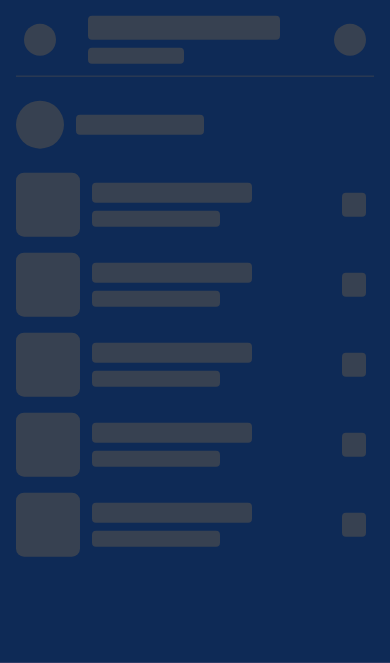 scroll, scrollTop: 116, scrollLeft: 0, axis: vertical 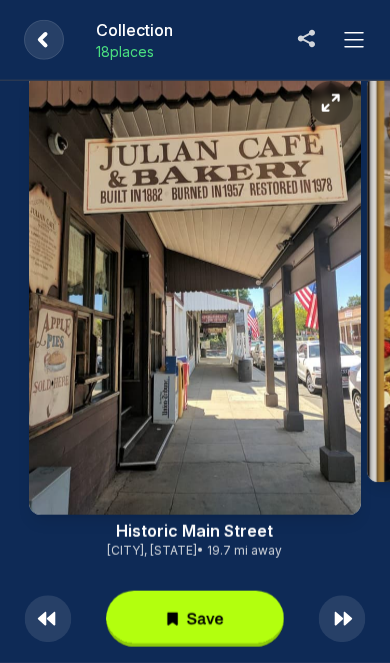 click 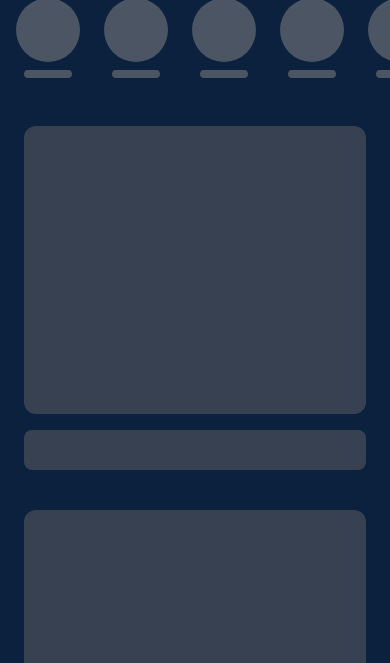 scroll, scrollTop: 0, scrollLeft: 0, axis: both 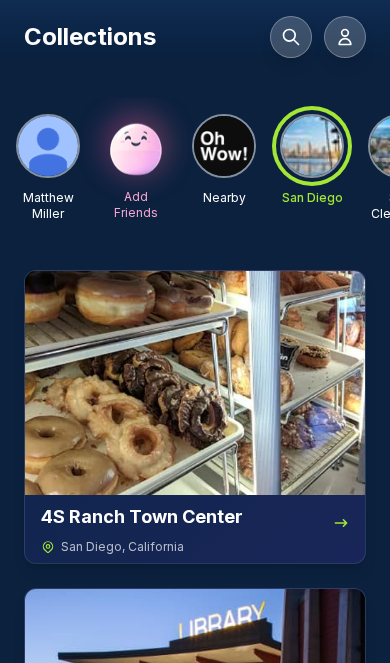 click at bounding box center [345, 37] 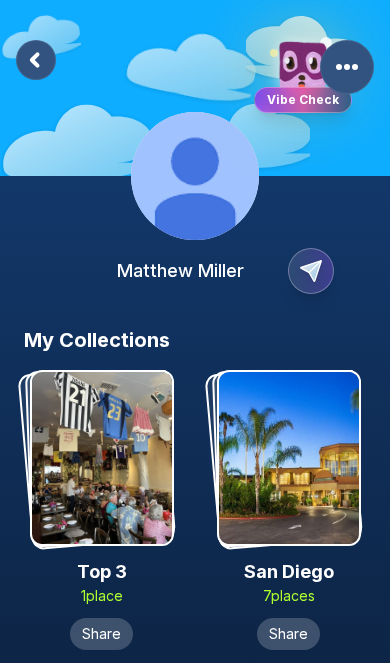 click 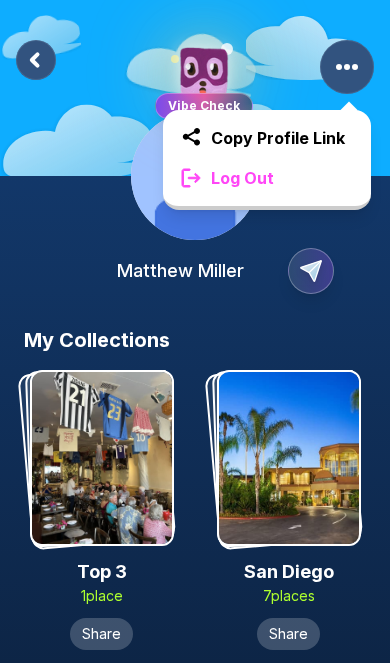 click on "Log Out" at bounding box center (267, 178) 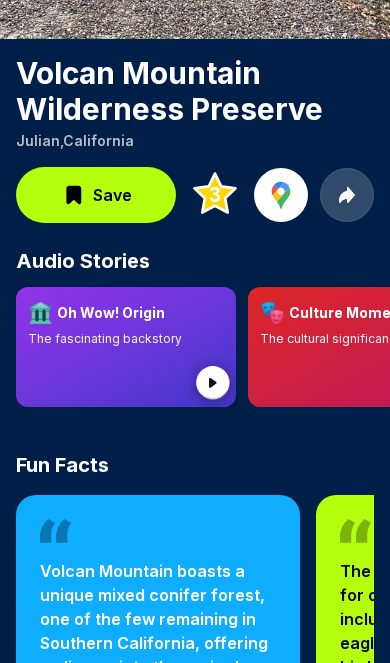 scroll, scrollTop: 324, scrollLeft: 0, axis: vertical 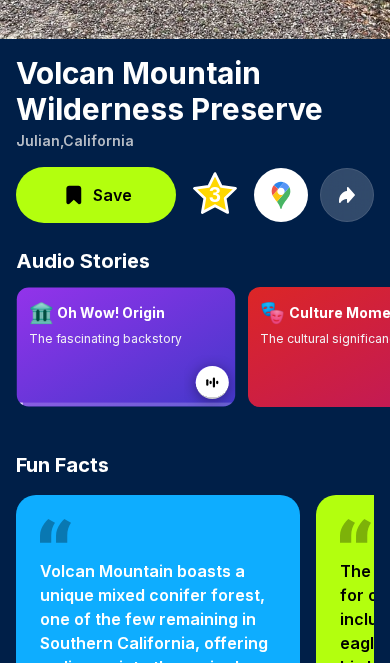 click 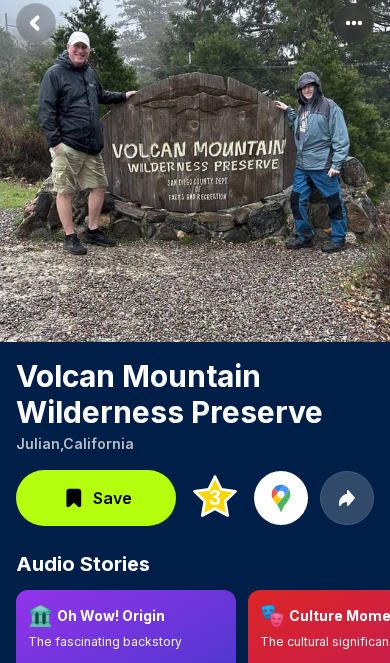 scroll, scrollTop: 0, scrollLeft: 0, axis: both 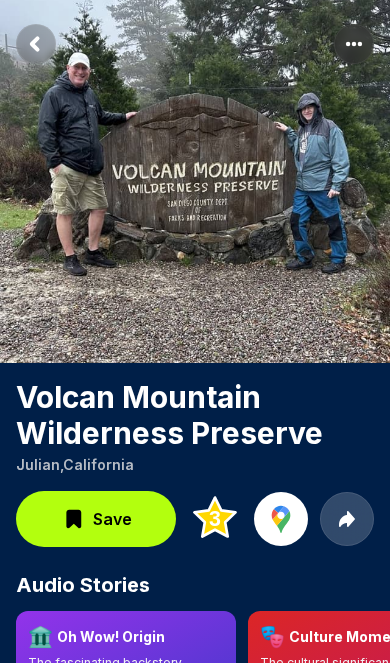 click 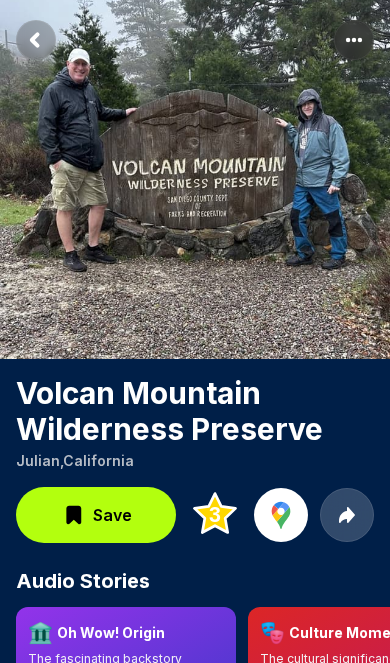 click at bounding box center (195, 177) 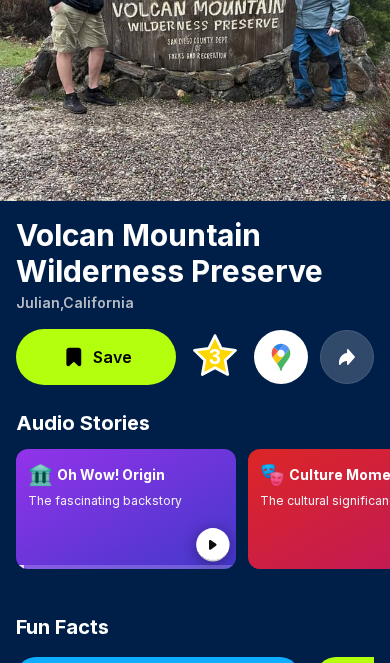 scroll, scrollTop: 0, scrollLeft: 0, axis: both 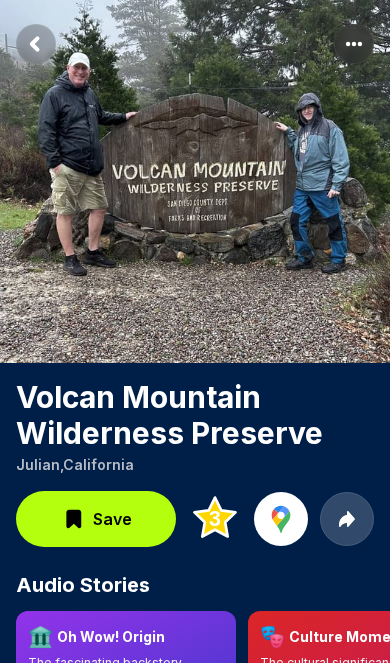 click 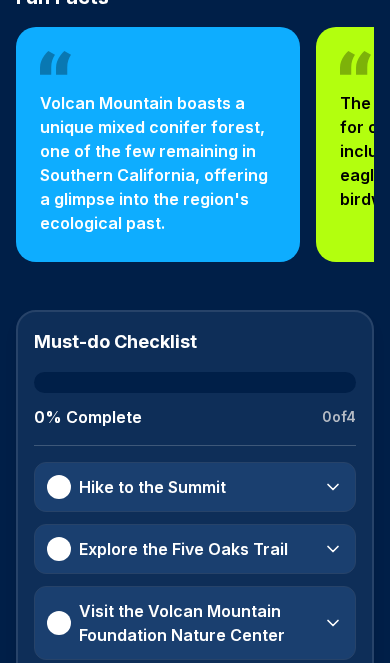 scroll, scrollTop: 792, scrollLeft: 0, axis: vertical 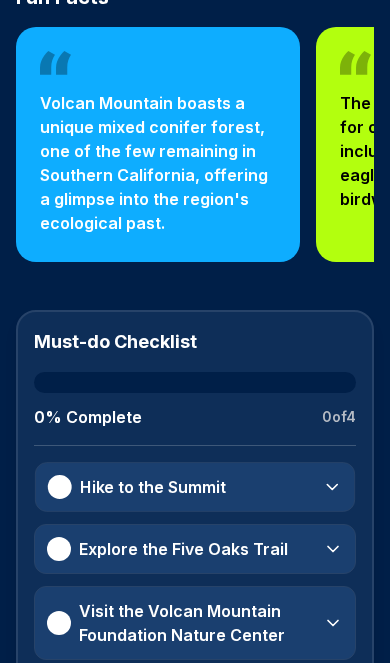 click on "Hike to the Summit" at bounding box center (153, 487) 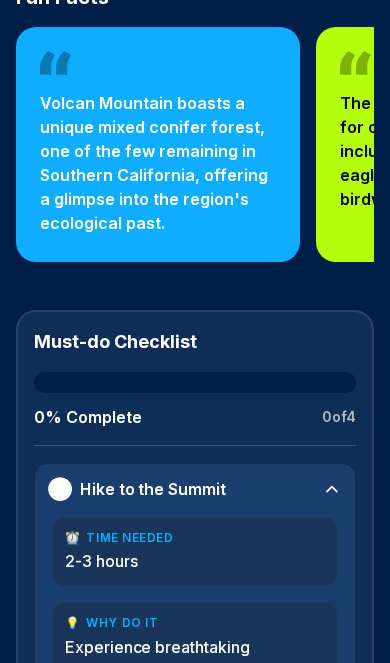 click at bounding box center [60, 489] 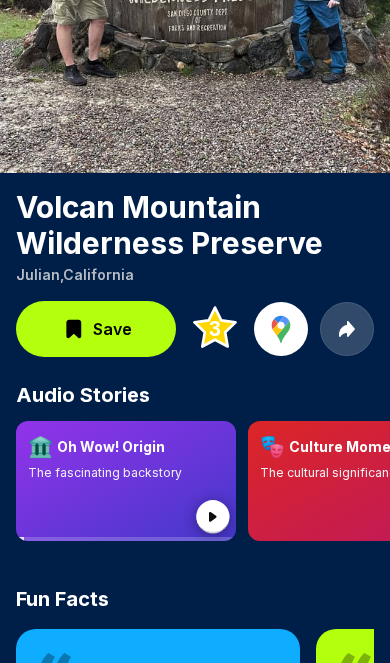 scroll, scrollTop: 256, scrollLeft: 0, axis: vertical 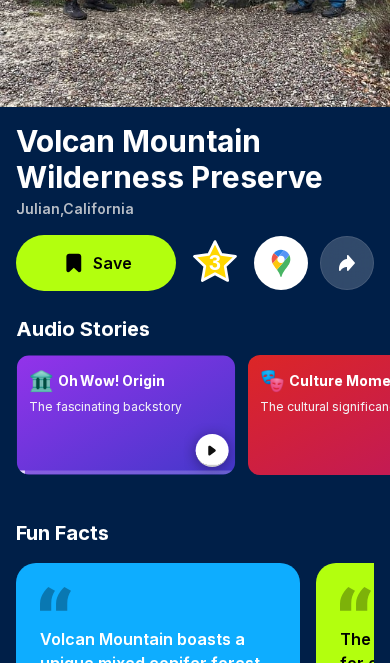 click 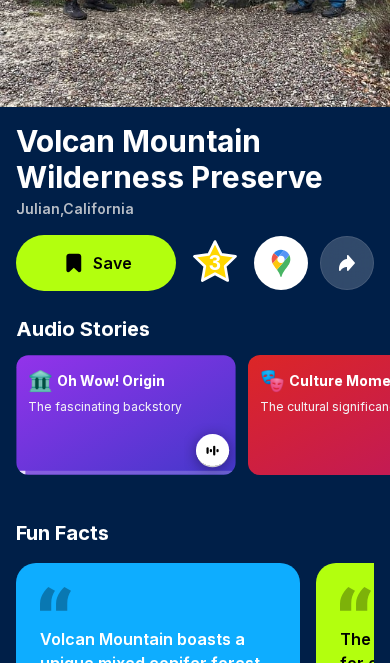 click on "🏛️ Oh Wow! Origin The fascinating backstory" at bounding box center (125, 391) 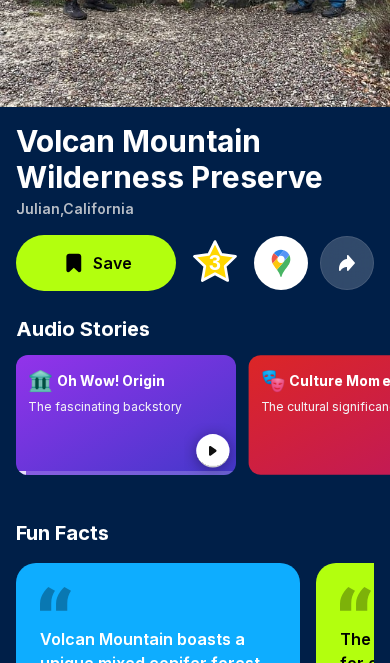 click at bounding box center [358, 439] 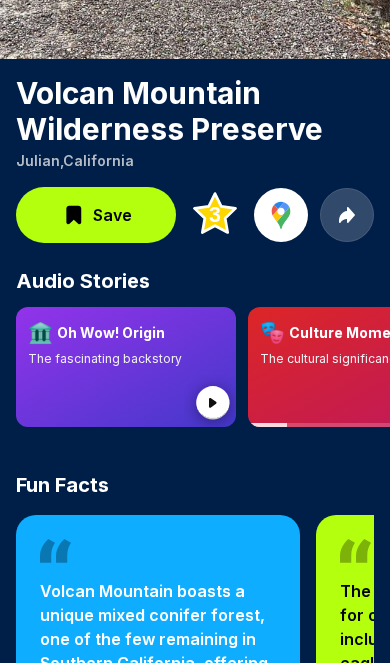 scroll, scrollTop: 304, scrollLeft: 0, axis: vertical 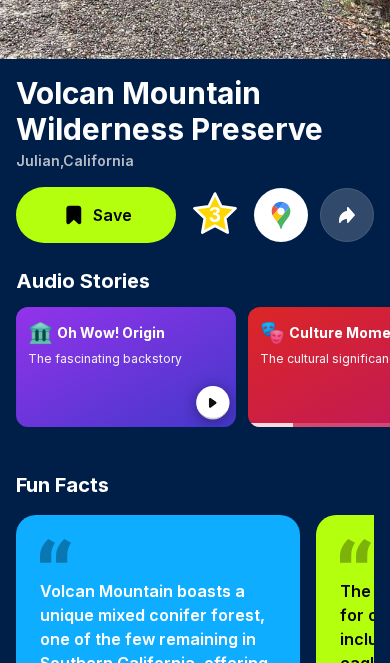 click 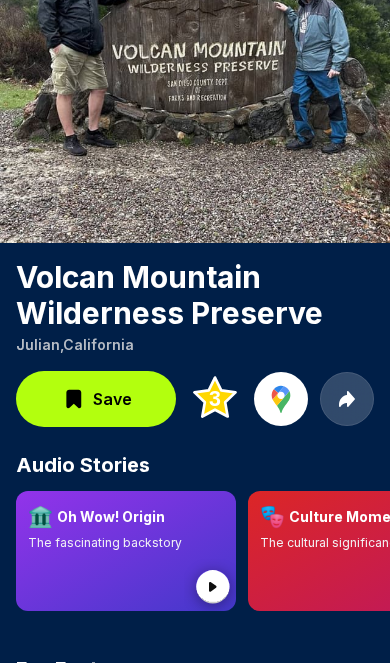 scroll, scrollTop: 0, scrollLeft: 0, axis: both 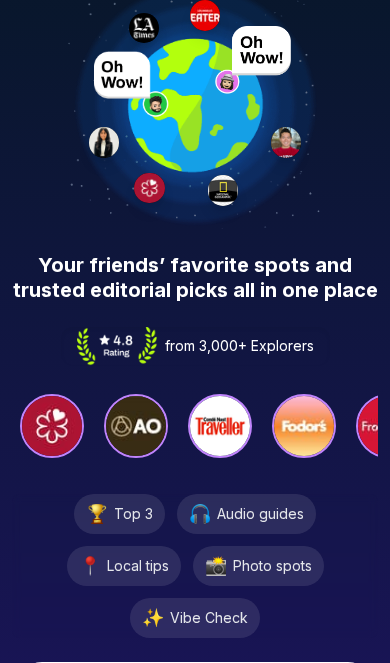 click on "Continue with Google" at bounding box center [210, 688] 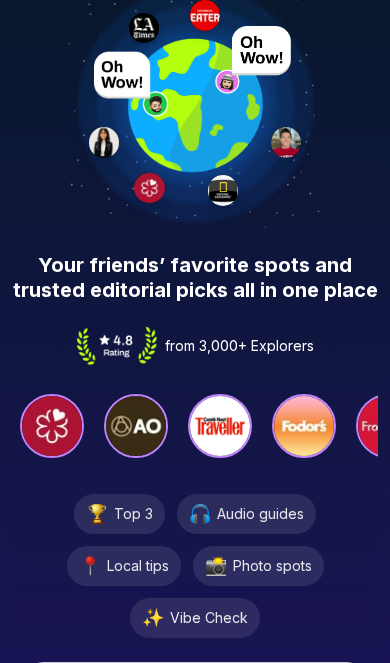 scroll, scrollTop: 141, scrollLeft: 0, axis: vertical 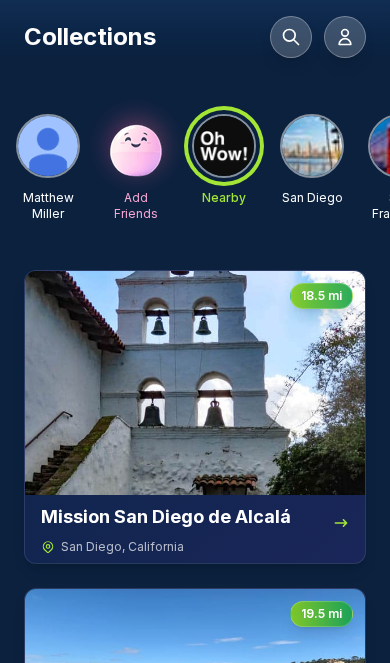 click at bounding box center (312, 146) 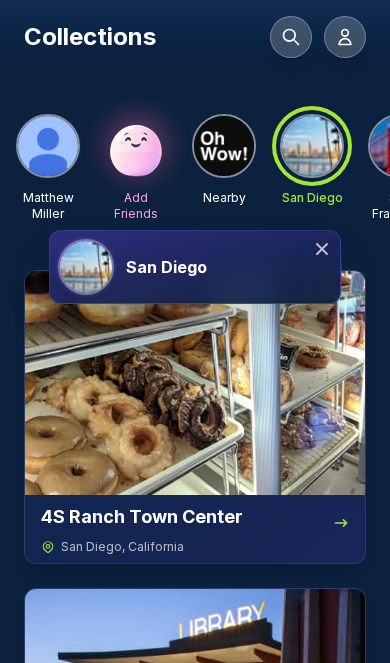 click on "San Diego" at bounding box center [195, 267] 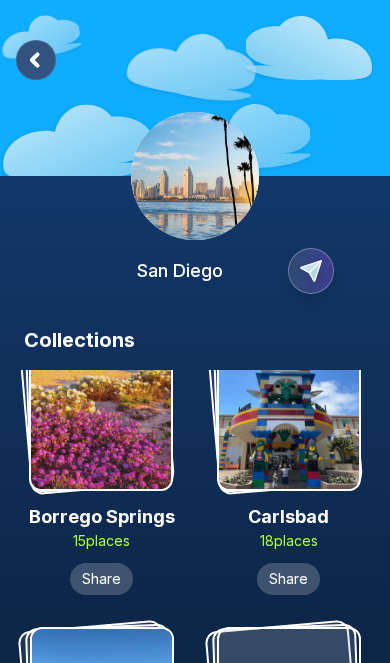 scroll, scrollTop: 17, scrollLeft: 0, axis: vertical 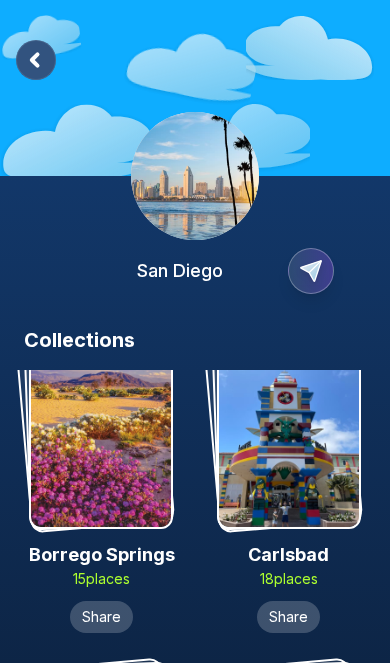 click at bounding box center (289, 441) 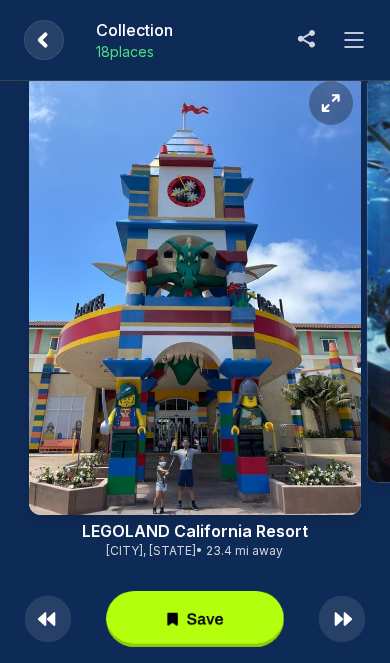 click at bounding box center (195, 294) 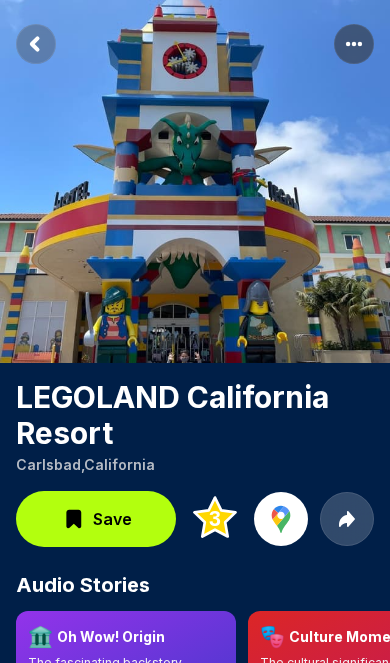 click 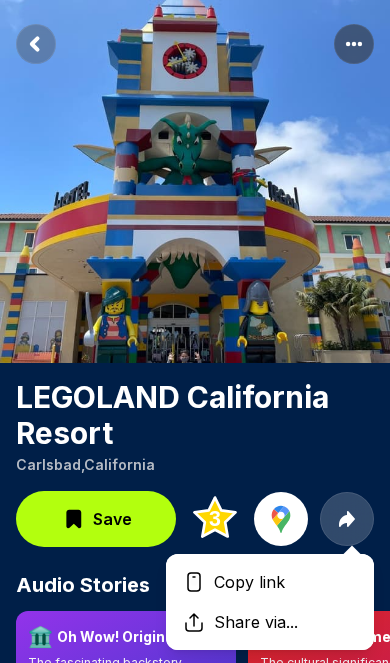 click on "LEGOLAND California Resort" at bounding box center [195, 415] 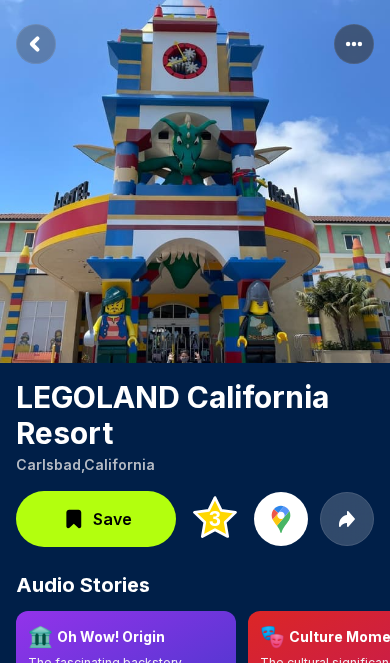 click 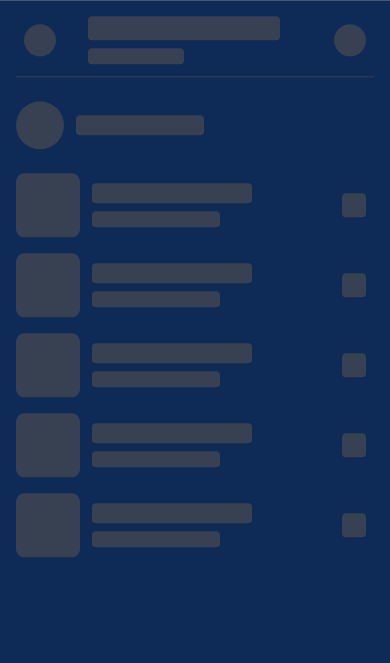 scroll, scrollTop: 0, scrollLeft: 0, axis: both 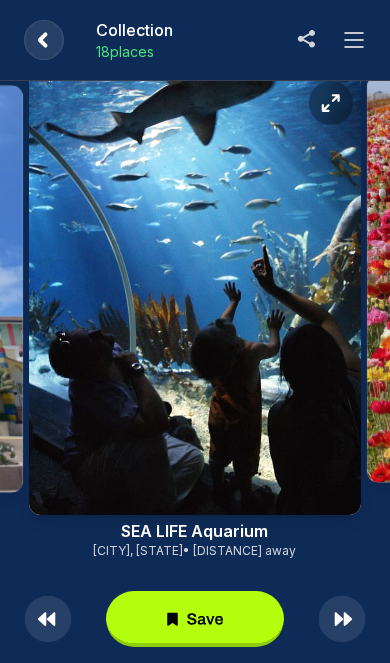 click at bounding box center (195, 294) 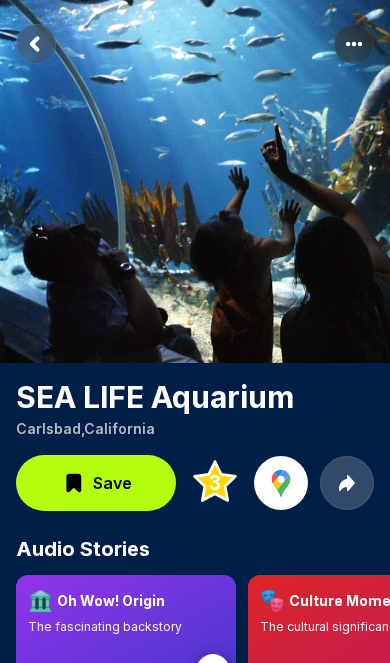 click 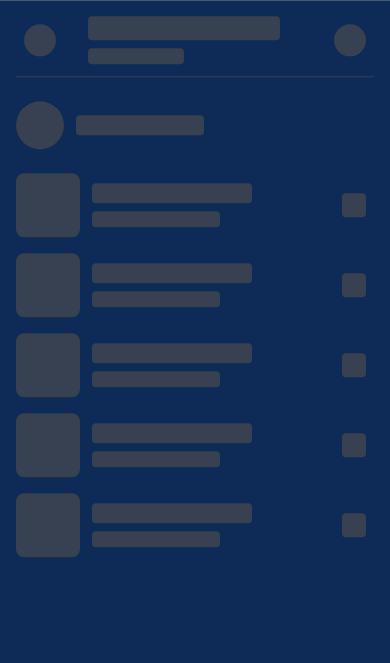 scroll, scrollTop: 0, scrollLeft: 0, axis: both 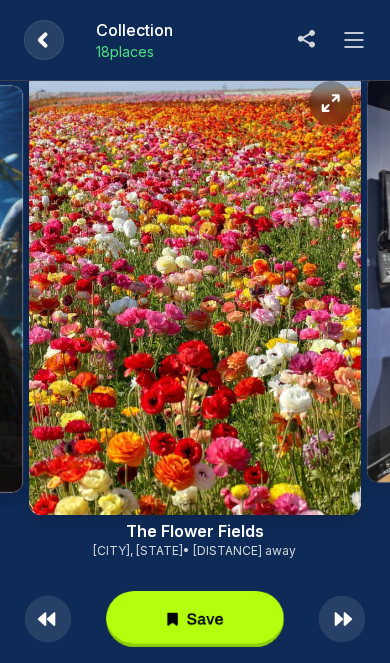 click at bounding box center (195, 294) 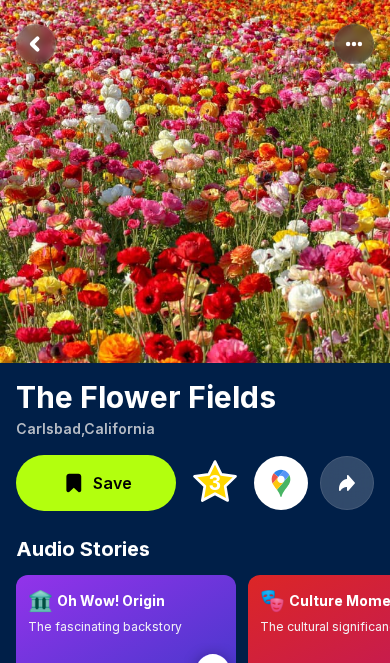 click 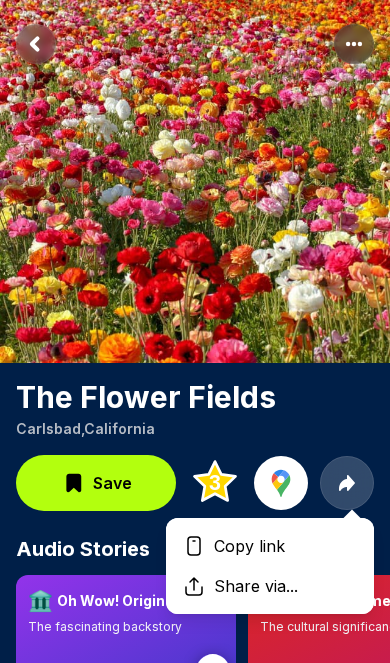 click on "Copy link" at bounding box center (249, 546) 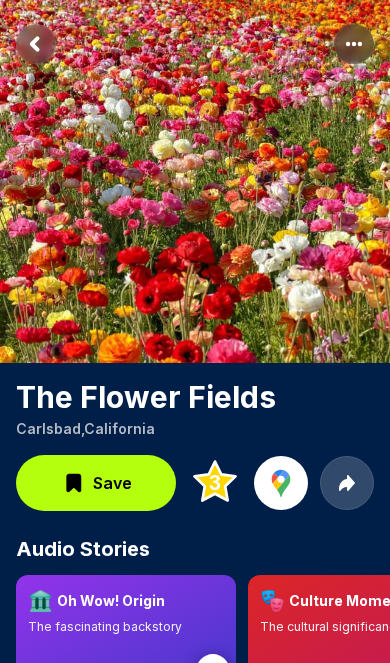 click 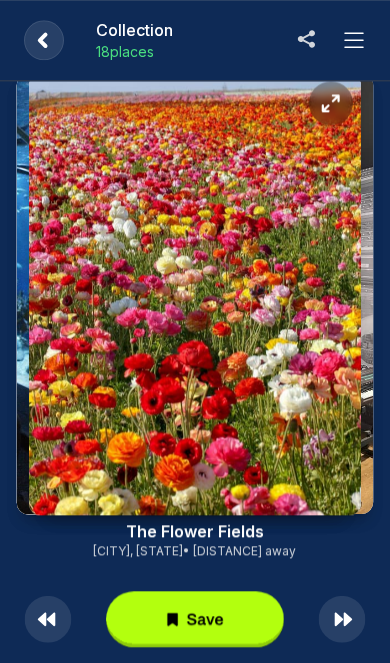 scroll, scrollTop: 0, scrollLeft: 0, axis: both 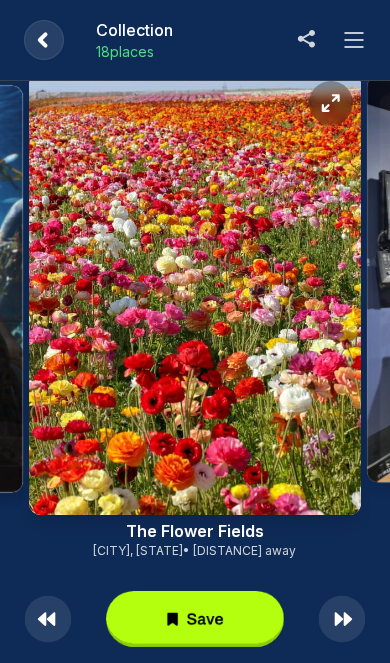click 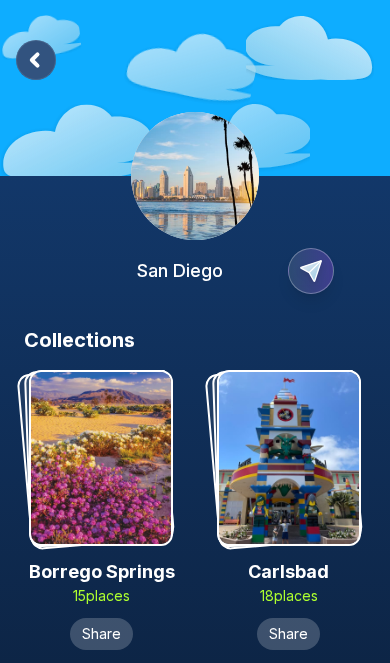 click 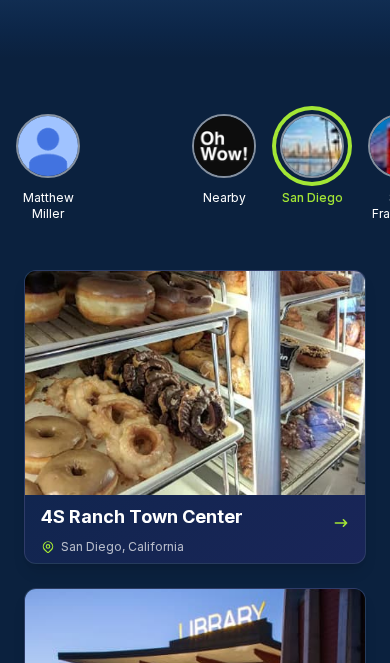 click 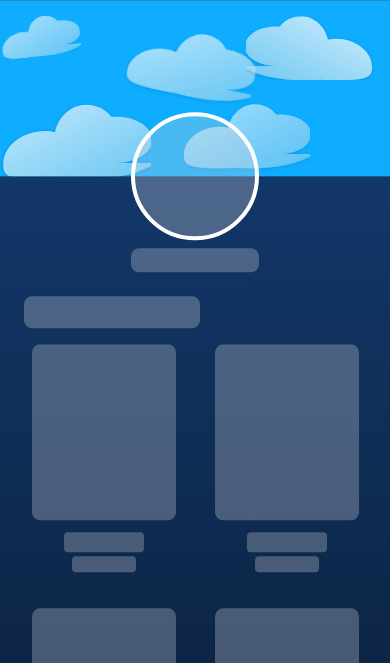 click at bounding box center (195, 148) 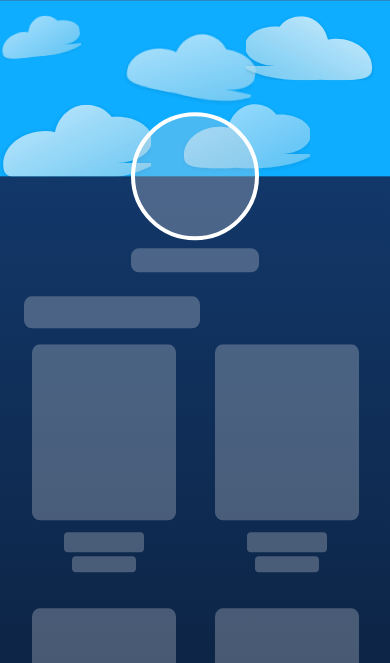 scroll, scrollTop: 0, scrollLeft: 0, axis: both 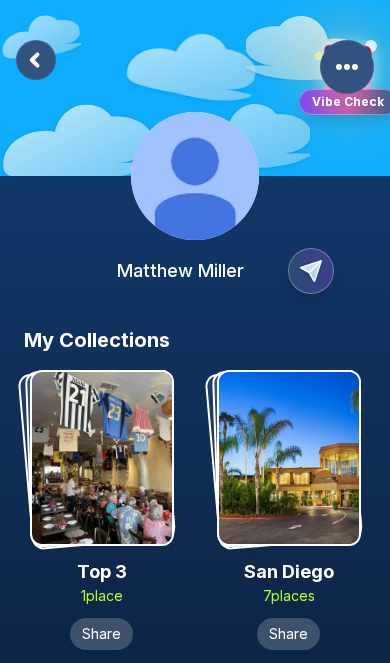 click 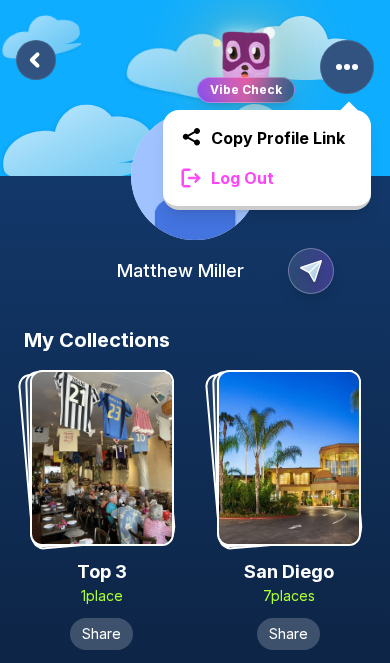 click on "Log Out" at bounding box center [267, 178] 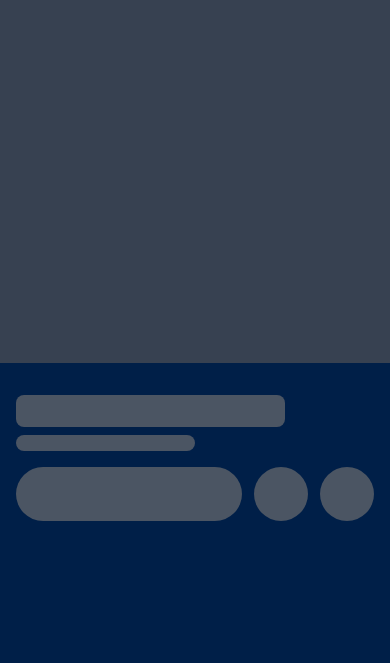 scroll, scrollTop: 0, scrollLeft: 0, axis: both 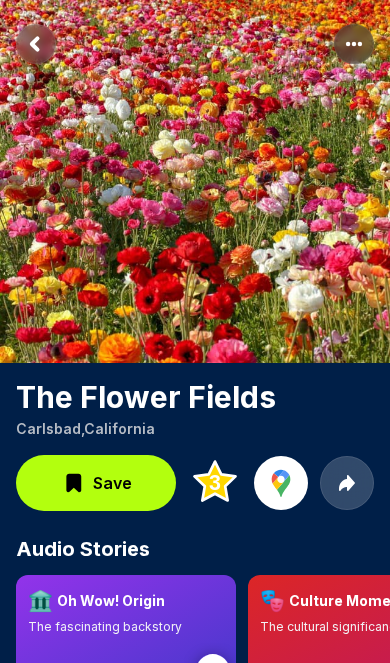 click on "Save" at bounding box center [112, 483] 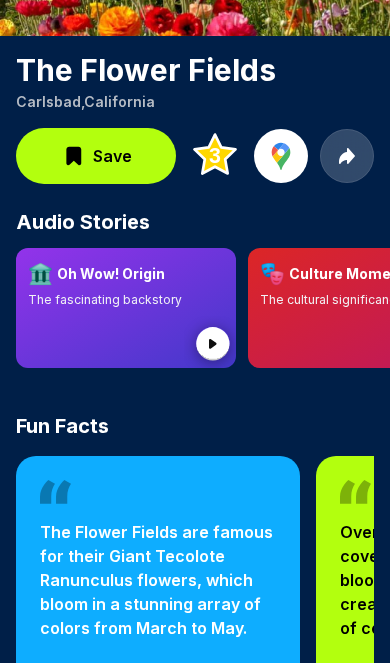 scroll, scrollTop: 325, scrollLeft: 0, axis: vertical 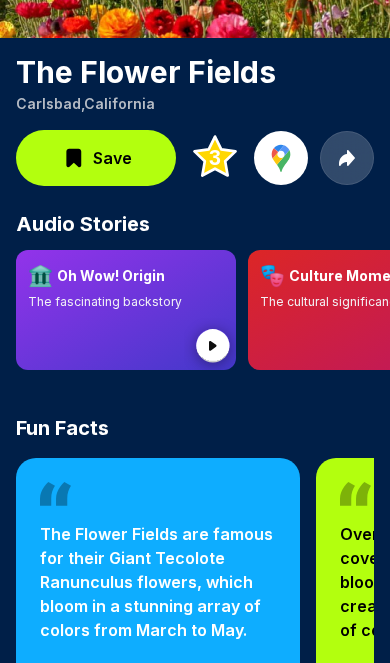 click 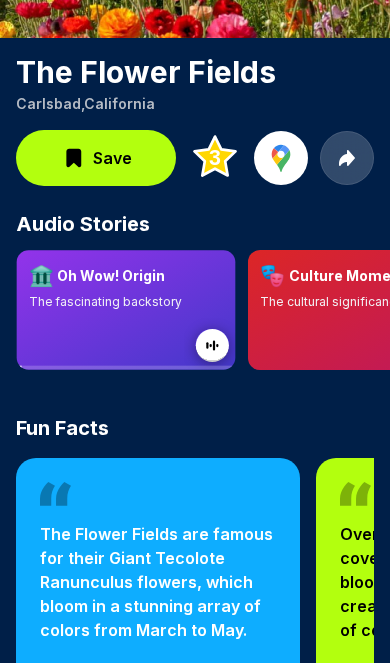 click 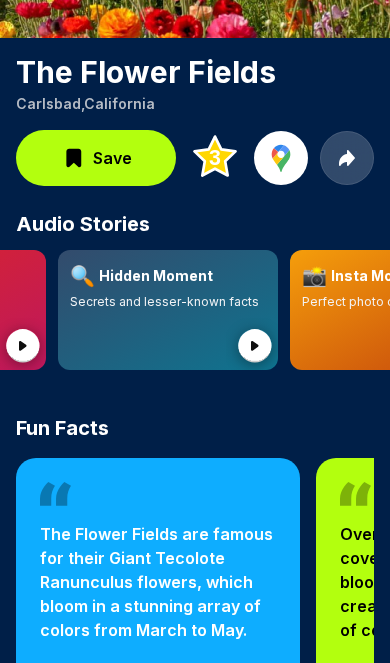 scroll, scrollTop: 0, scrollLeft: 427, axis: horizontal 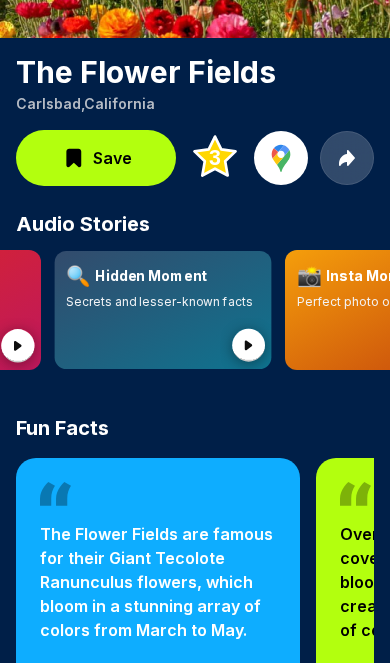 click 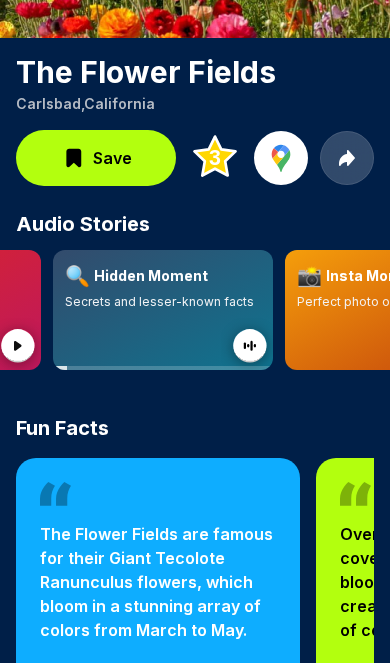 click 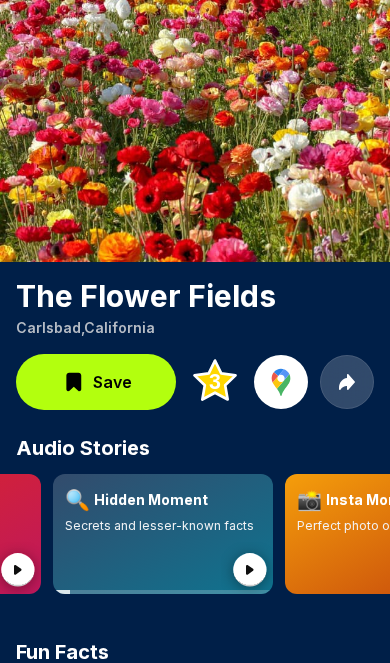 scroll, scrollTop: 0, scrollLeft: 0, axis: both 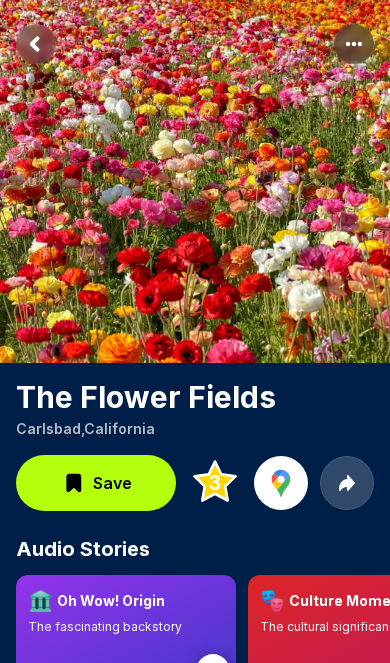 click 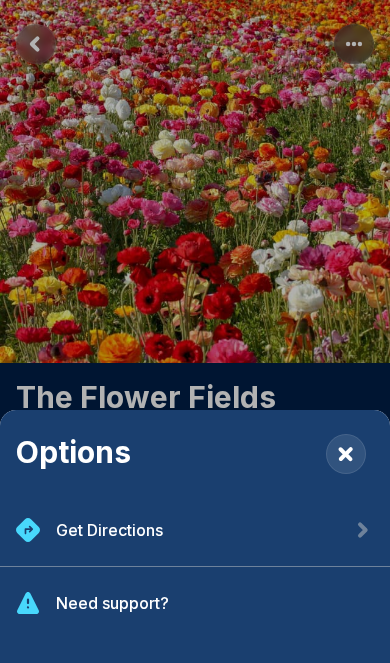 click on "Get Directions" at bounding box center [195, 530] 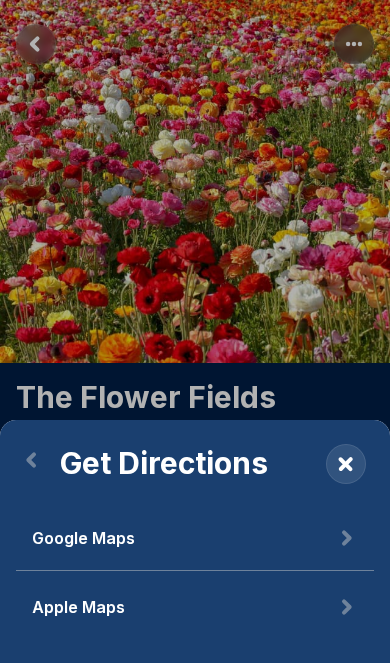 click on "Google Maps" at bounding box center (195, 538) 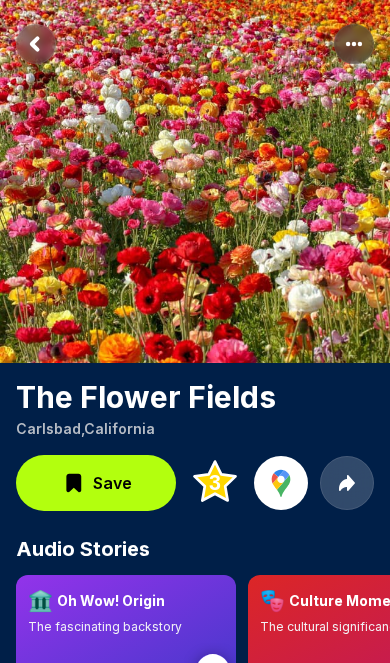 click on "3" 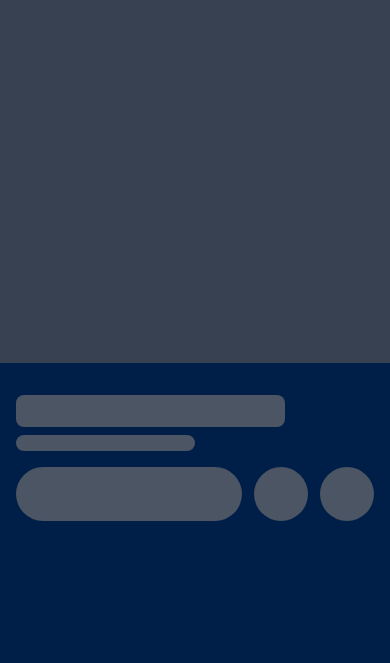 scroll, scrollTop: 0, scrollLeft: 0, axis: both 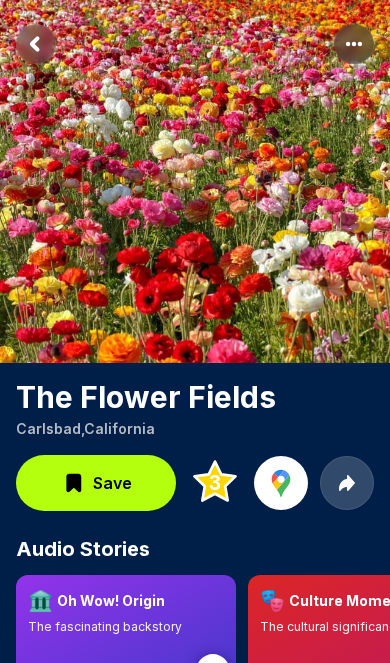 click 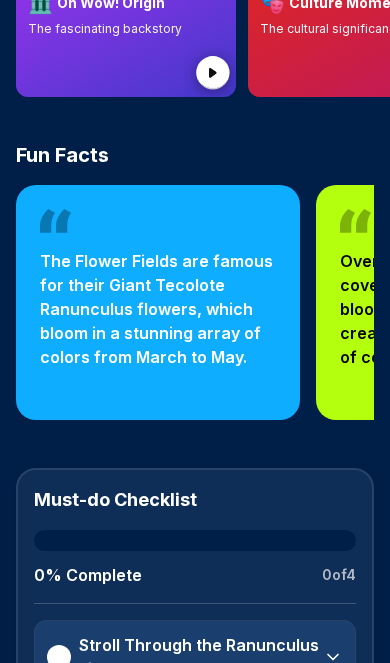 scroll, scrollTop: 597, scrollLeft: 0, axis: vertical 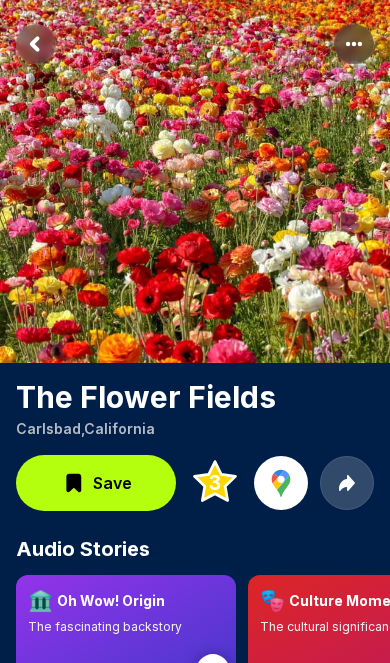 click 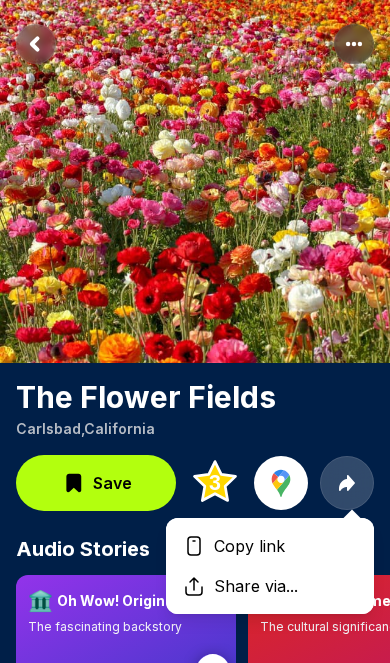 click on "The Flower Fields was added to Carlsbad View The Flower Fields Carlsbad ,  California Save 3 Copy link Share via... Audio Stories 🏛️ Oh Wow! Origin The fascinating backstory 🎭 Culture Moment The cultural significance 🔍 Hidden Moment Secrets and lesser-known facts 📸 Insta Moment Perfect photo opportunities 💭 Wow Thought Reflections & inspirational aspects Fun Facts The Flower Fields are famous for their Giant Tecolote Ranunculus flowers, which bloom in a stunning array of colors from March to May. Over 50 acres of land are covered with millions of blooming ranunculus flowers, creating a breathtaking sea of color. The Flower Fields have been delighting visitors with their vibrant blooms for over 60 years, since the 1960s. The Flower Fields feature a sweet pea maze, offering a fragrant and fun challenge for visitors to navigate. The Flower Fields host an annual 'Art in the Fields' event, where artists capture the vibrant blooms on canvas, creating a live gallery experience. Must-do Checklist 0 0" at bounding box center [195, 768] 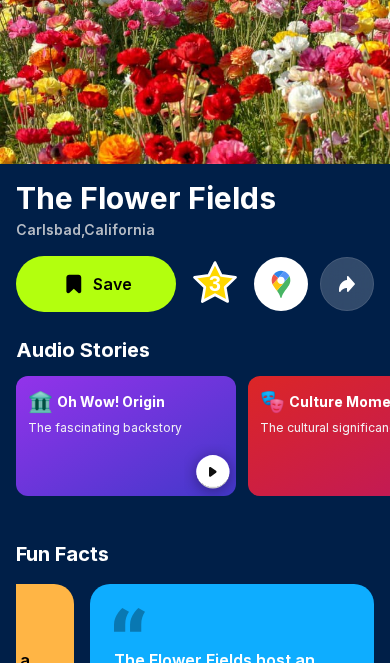 scroll, scrollTop: 199, scrollLeft: 0, axis: vertical 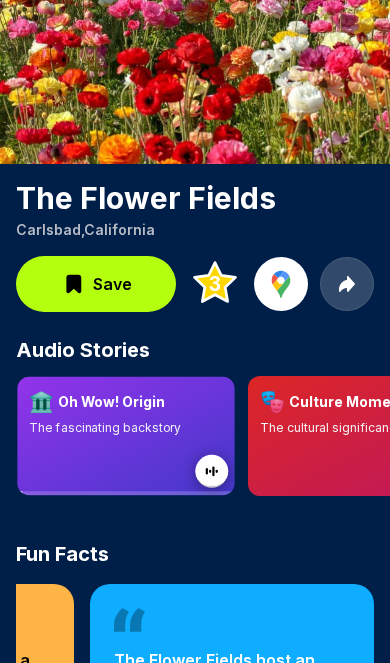click 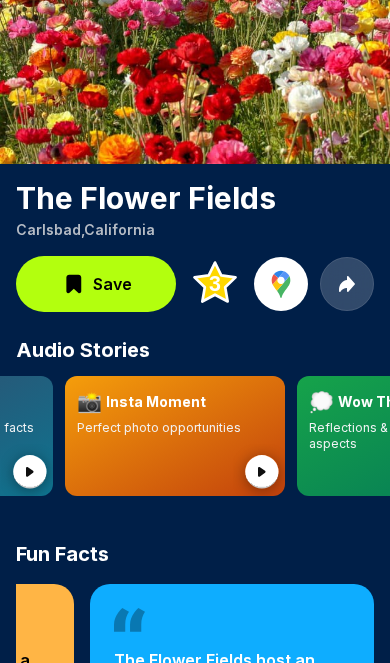 scroll, scrollTop: 0, scrollLeft: 648, axis: horizontal 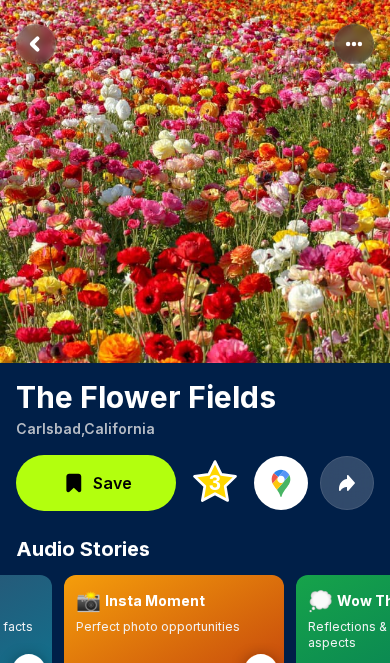 click on "Save" at bounding box center [112, 483] 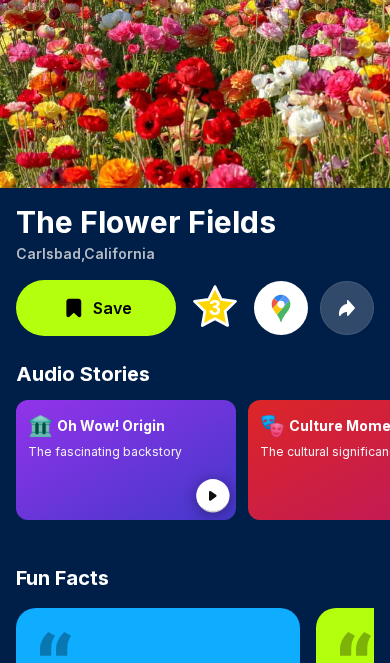 scroll, scrollTop: 174, scrollLeft: 0, axis: vertical 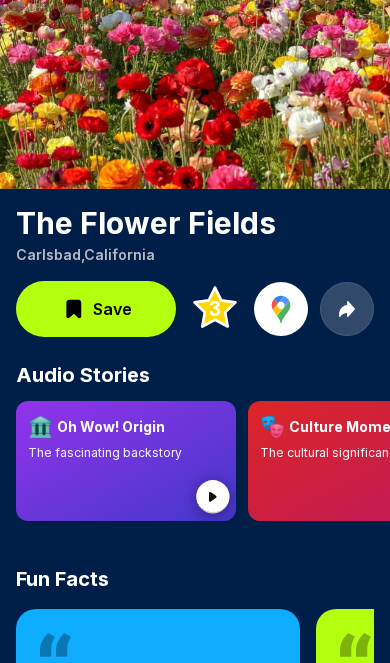 click on "3" 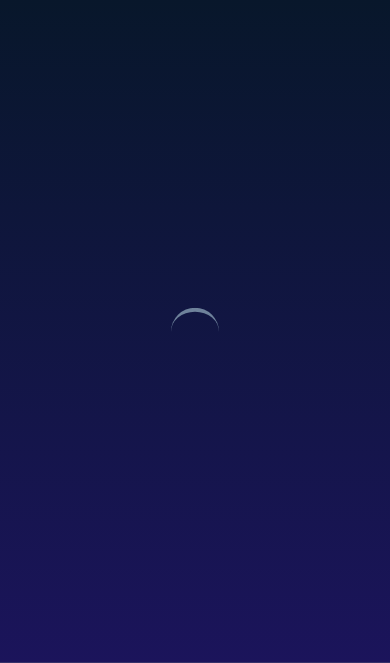 scroll, scrollTop: 0, scrollLeft: 0, axis: both 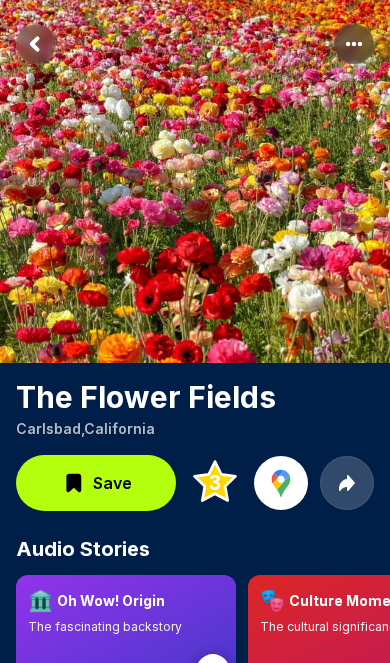 click 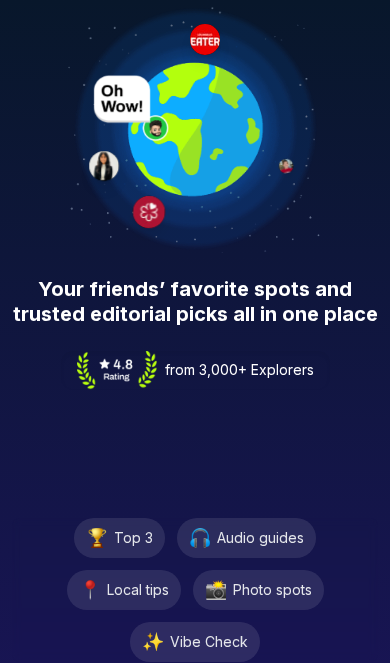 scroll, scrollTop: 0, scrollLeft: 0, axis: both 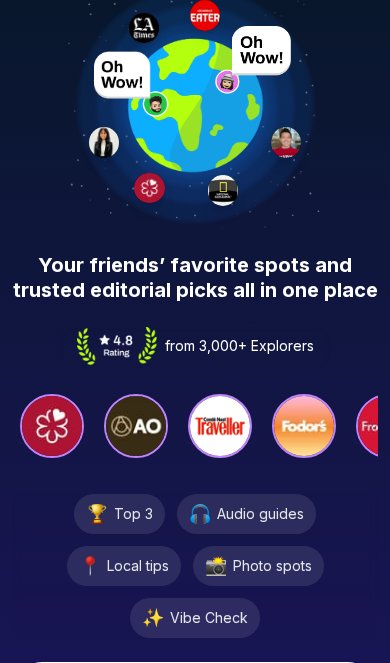 click on "Continue with Google" at bounding box center [210, 688] 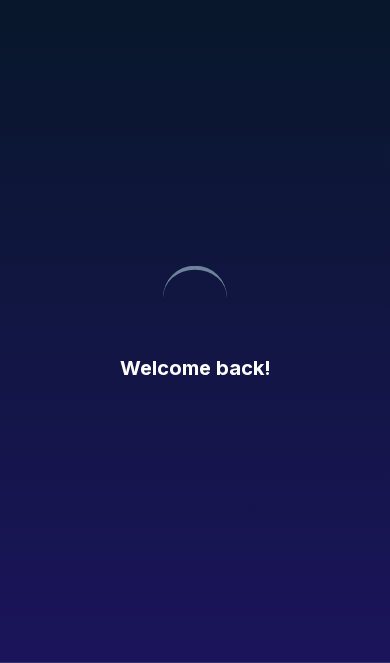 scroll, scrollTop: 116, scrollLeft: 0, axis: vertical 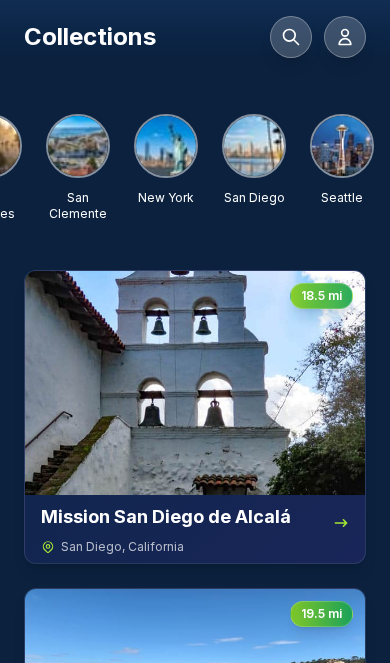 click at bounding box center [254, 146] 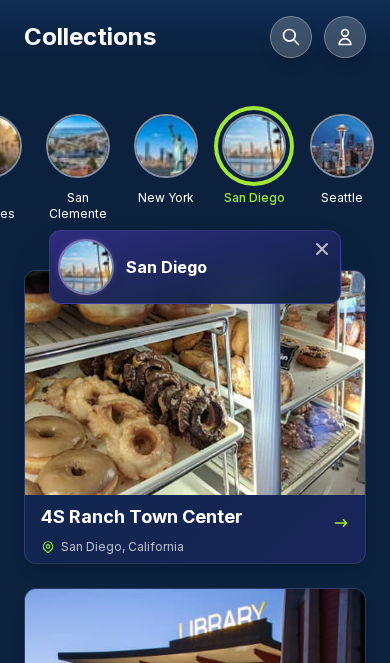 click on "San Diego" at bounding box center [229, 267] 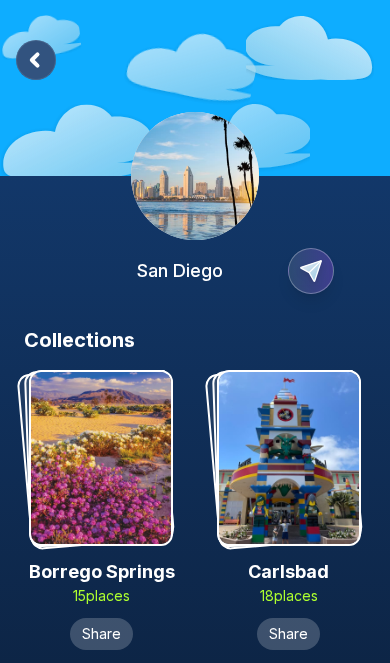scroll, scrollTop: 0, scrollLeft: 0, axis: both 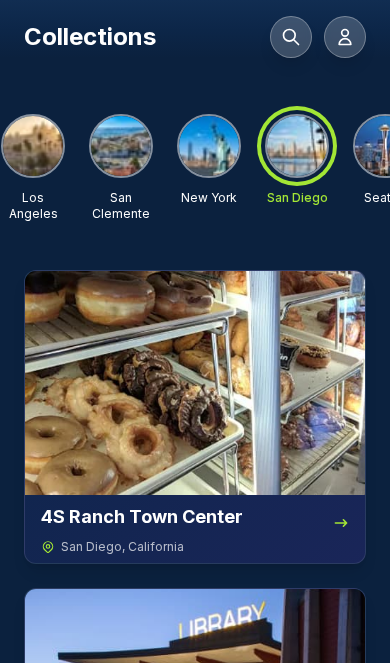 click at bounding box center [209, 146] 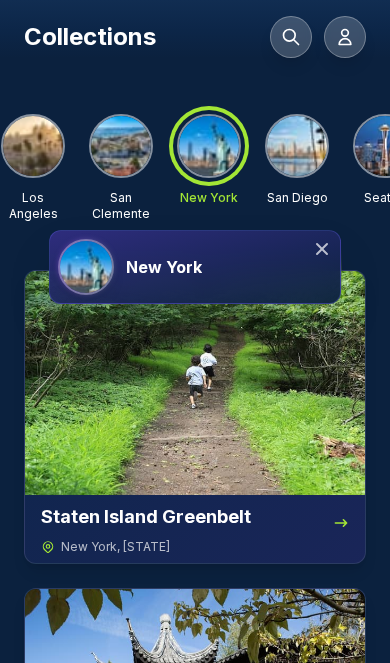 click on "New York" at bounding box center [229, 267] 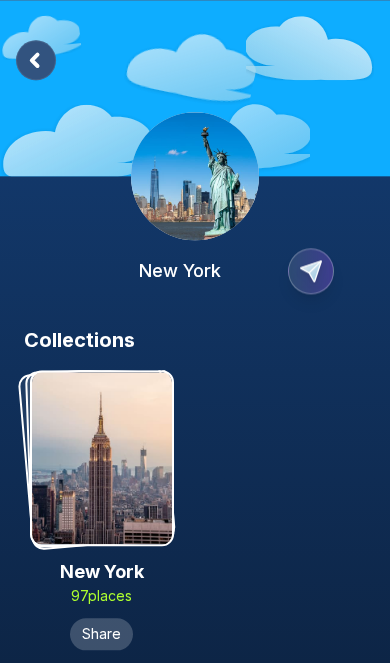 scroll, scrollTop: 0, scrollLeft: 0, axis: both 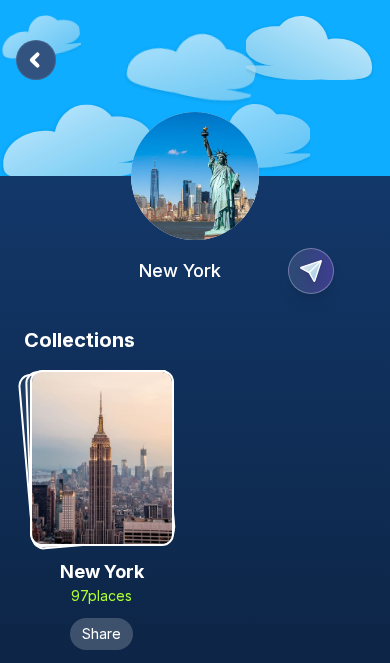 click 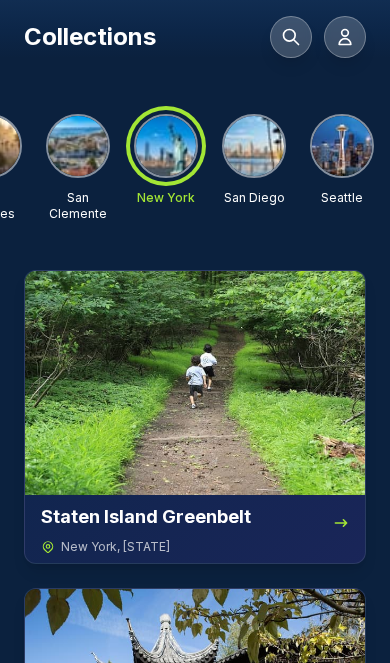 scroll, scrollTop: 0, scrollLeft: 410, axis: horizontal 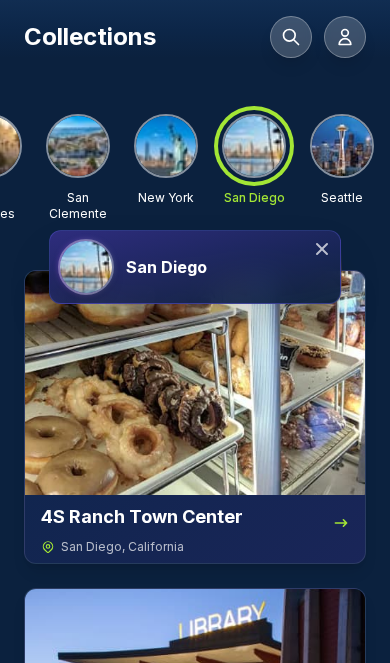 click on "San Diego" at bounding box center [229, 267] 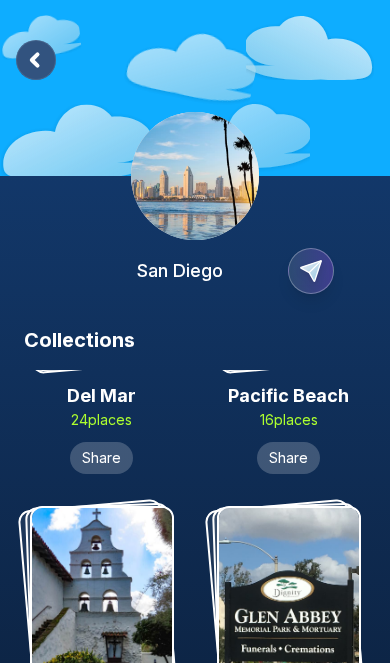 scroll, scrollTop: 489, scrollLeft: 0, axis: vertical 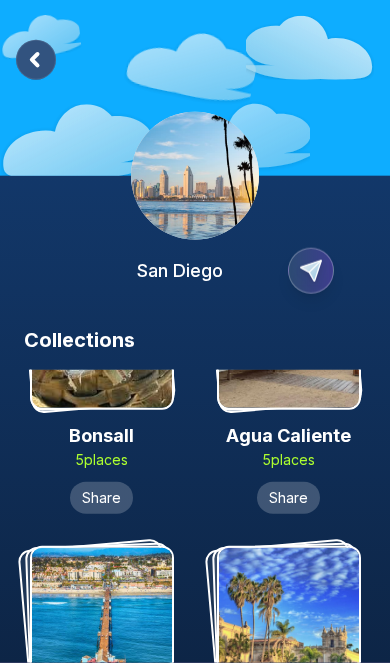 click at bounding box center (102, 634) 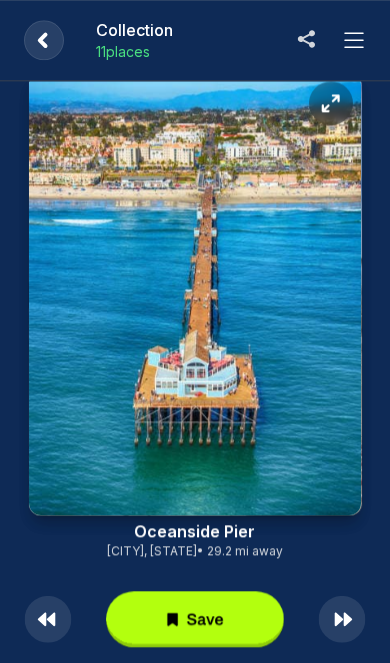 scroll, scrollTop: 0, scrollLeft: 0, axis: both 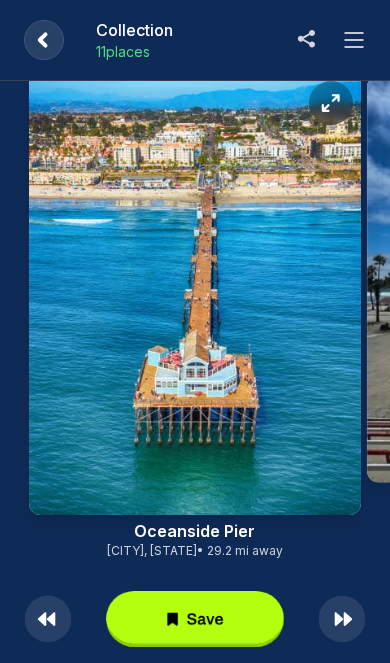 click 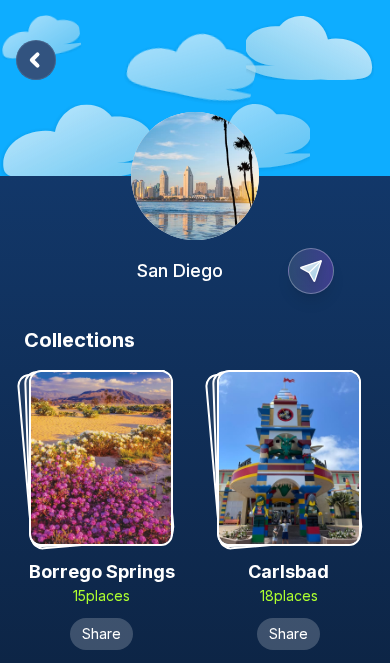 scroll, scrollTop: 45, scrollLeft: 0, axis: vertical 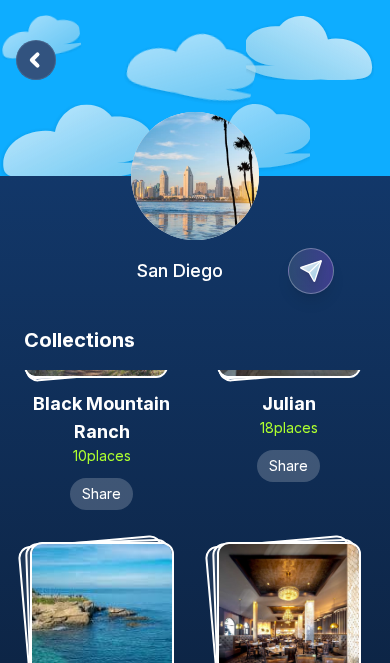 click 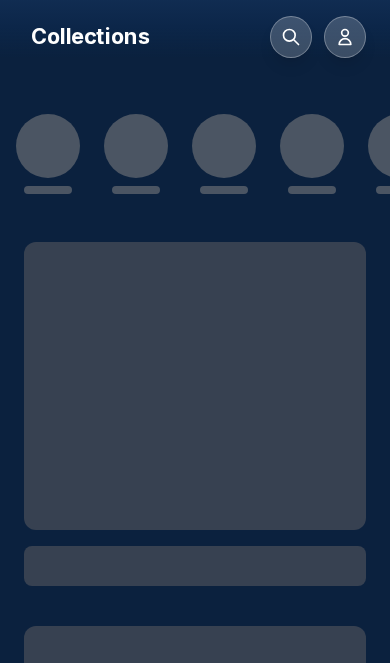 scroll, scrollTop: 0, scrollLeft: 0, axis: both 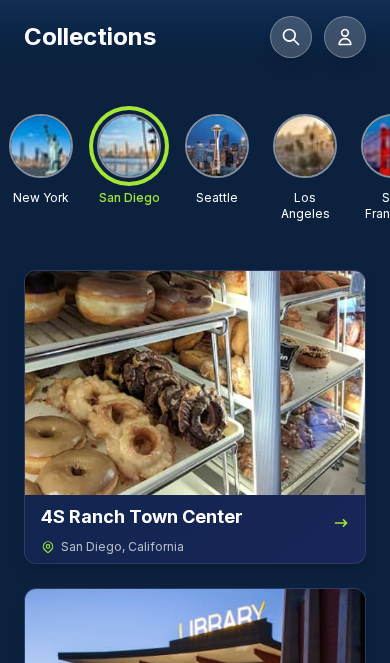 click on "Los Angeles" at bounding box center [305, 206] 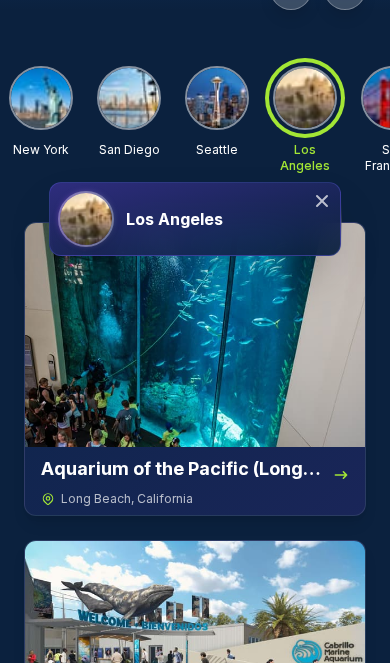 scroll, scrollTop: 0, scrollLeft: 0, axis: both 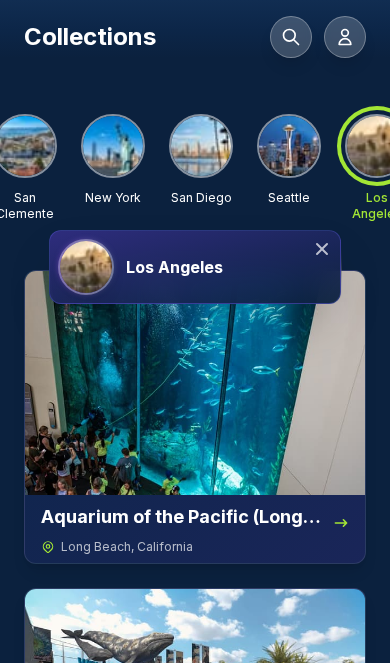 click at bounding box center [201, 146] 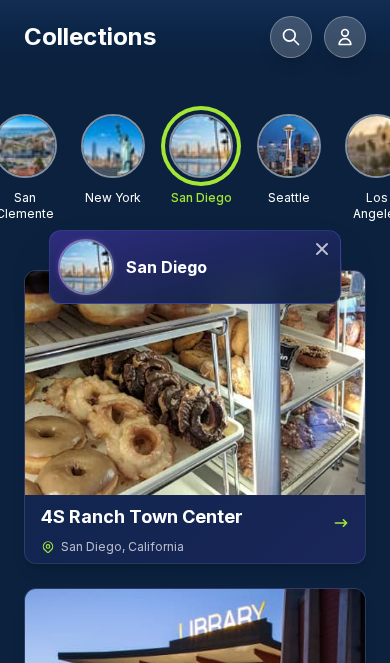 click on "San Diego" at bounding box center [166, 267] 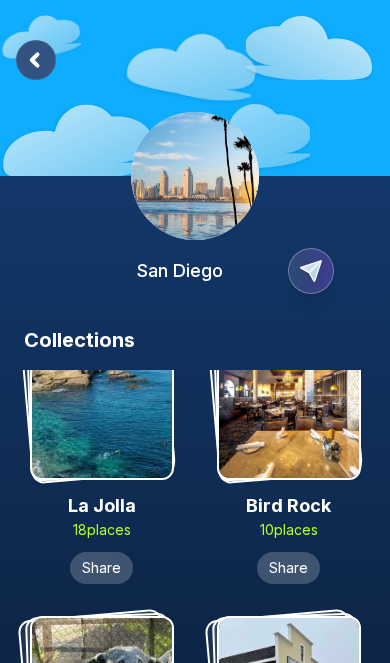scroll, scrollTop: 1343, scrollLeft: 0, axis: vertical 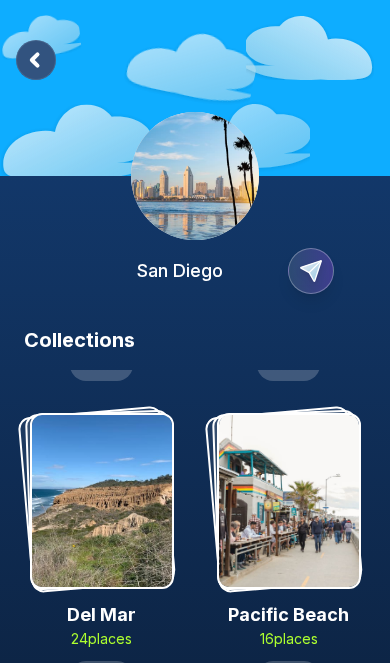 click 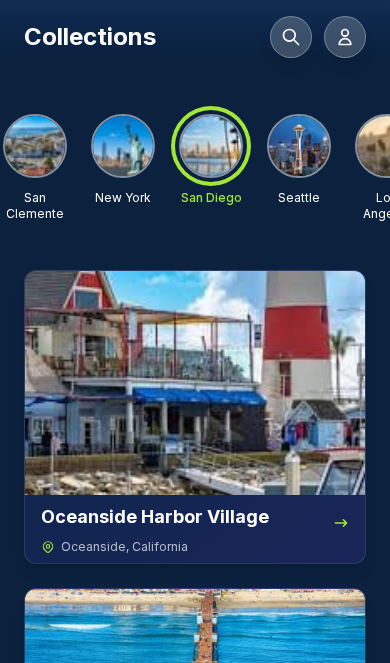 scroll, scrollTop: 0, scrollLeft: 319, axis: horizontal 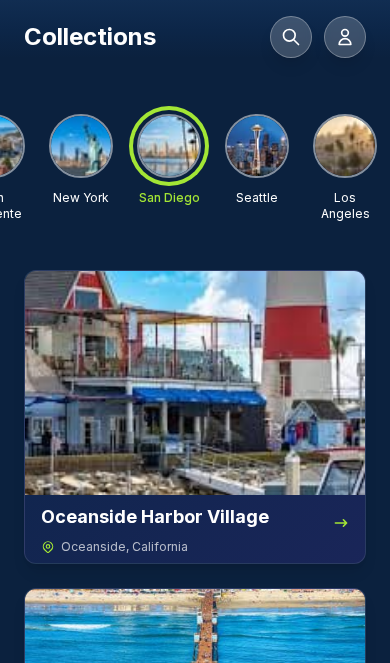 click at bounding box center [257, 146] 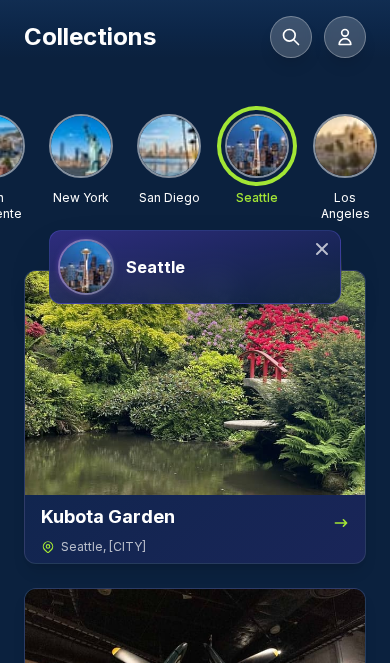 click at bounding box center [169, 146] 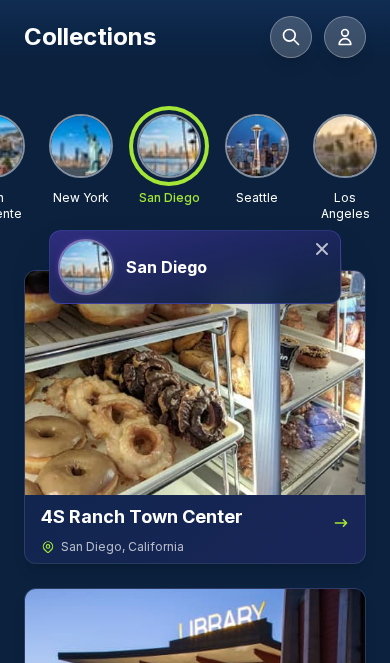 click on "San Diego" at bounding box center [229, 267] 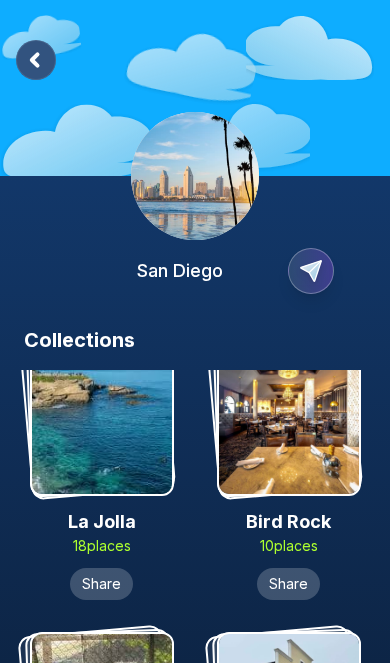 scroll, scrollTop: 1327, scrollLeft: 0, axis: vertical 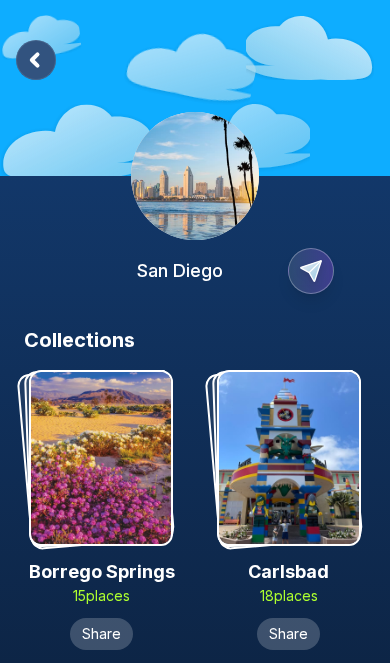 click 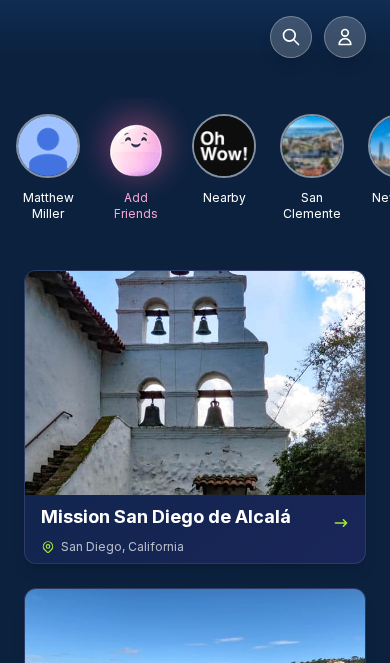 click at bounding box center (312, 146) 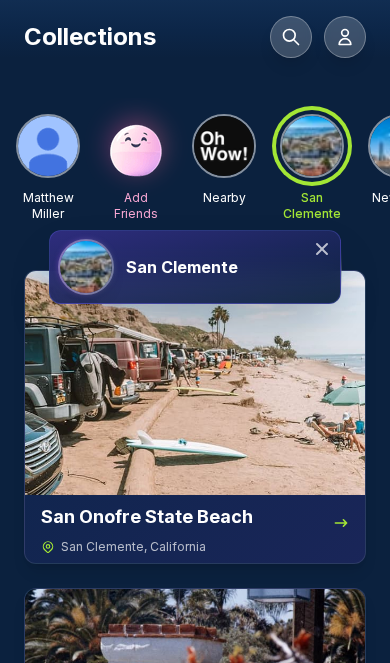 click on "San Clemente" at bounding box center [182, 267] 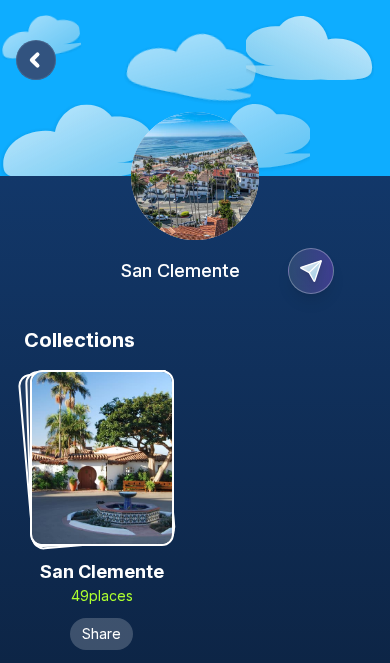click 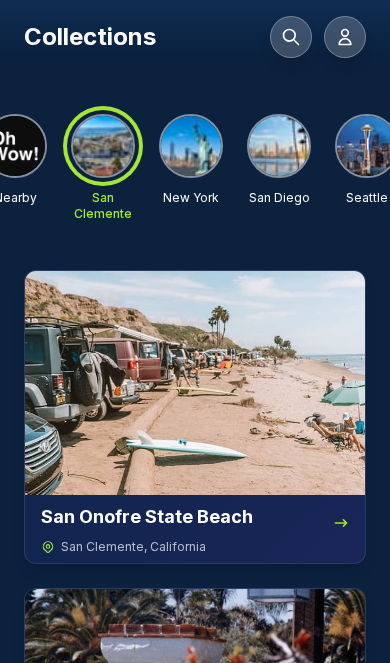 scroll, scrollTop: 0, scrollLeft: 207, axis: horizontal 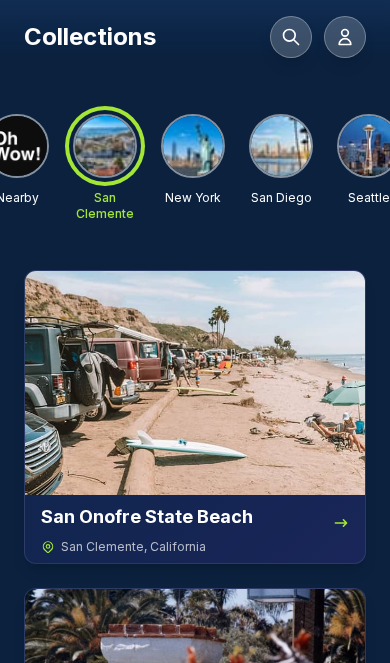 click at bounding box center (193, 146) 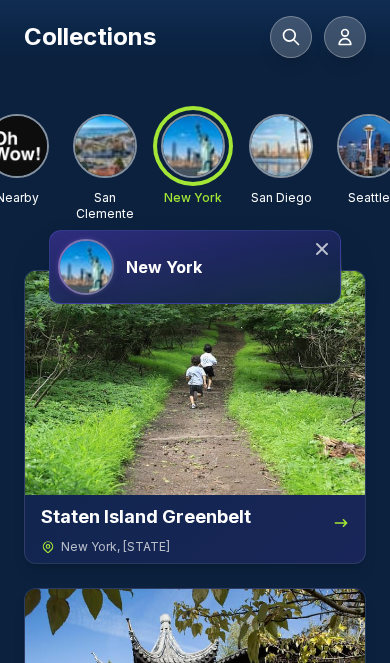 click on "New York" at bounding box center (229, 267) 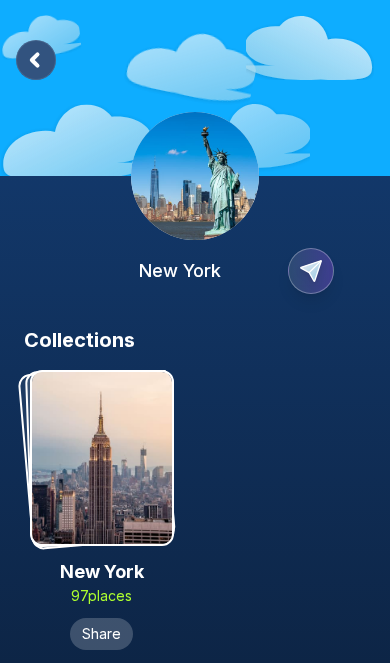 click 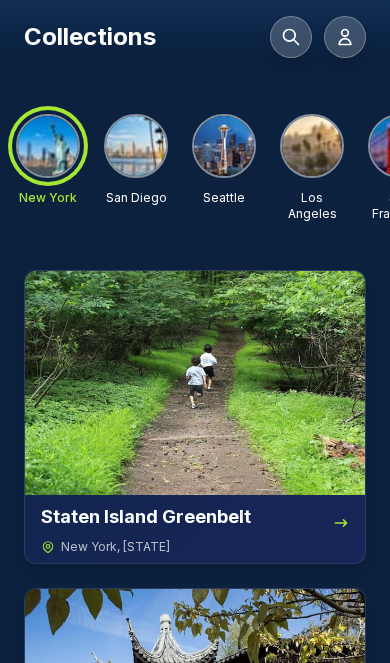 scroll, scrollTop: 0, scrollLeft: 356, axis: horizontal 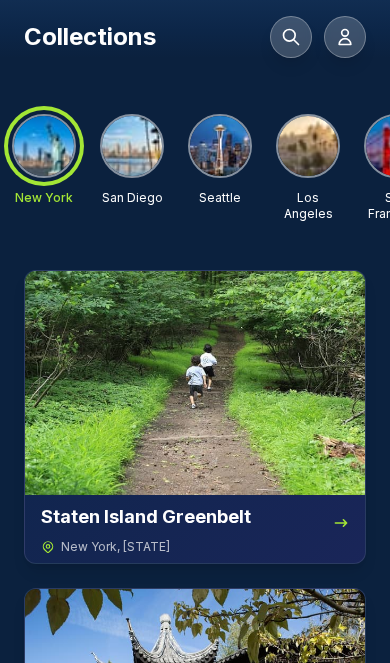 click at bounding box center (220, 146) 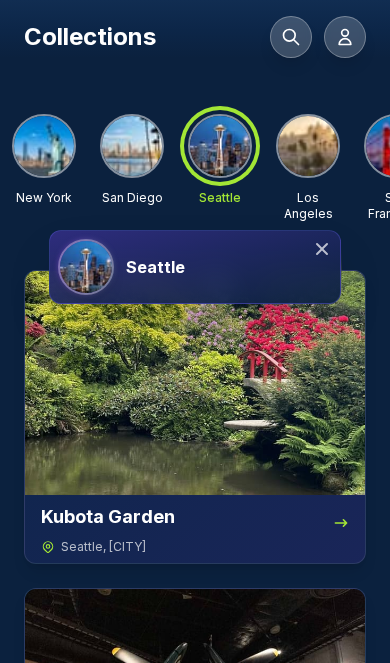 click on "Seattle" at bounding box center [229, 267] 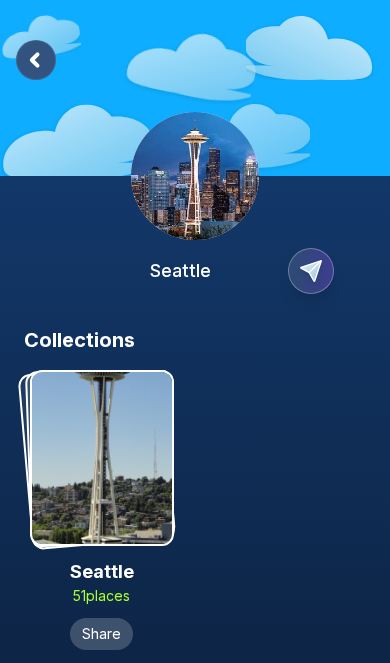click 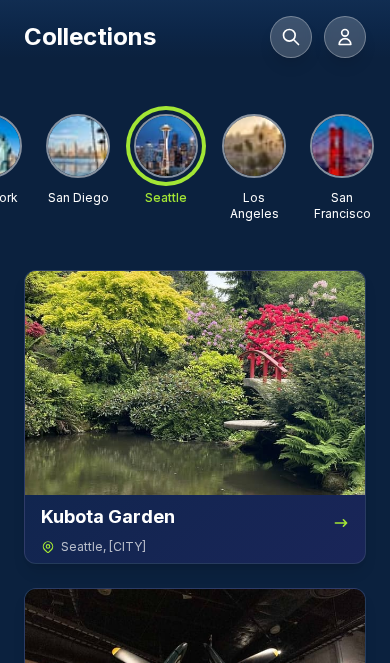 scroll, scrollTop: 0, scrollLeft: 410, axis: horizontal 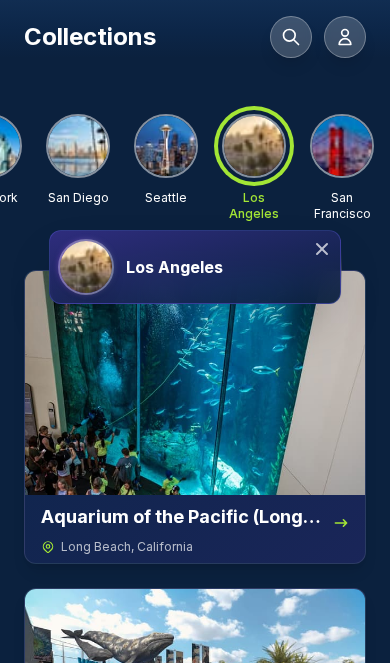 click on "Los Angeles" at bounding box center (229, 267) 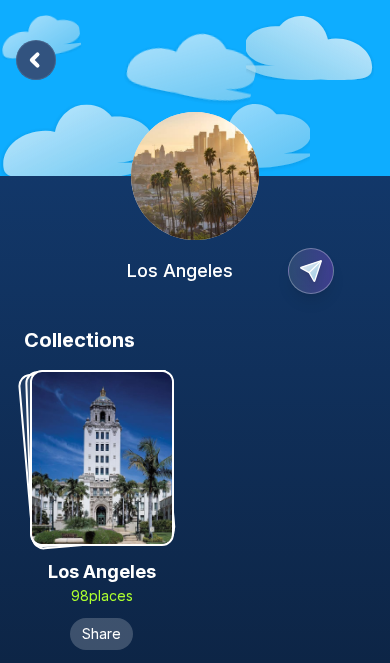 scroll, scrollTop: 0, scrollLeft: 0, axis: both 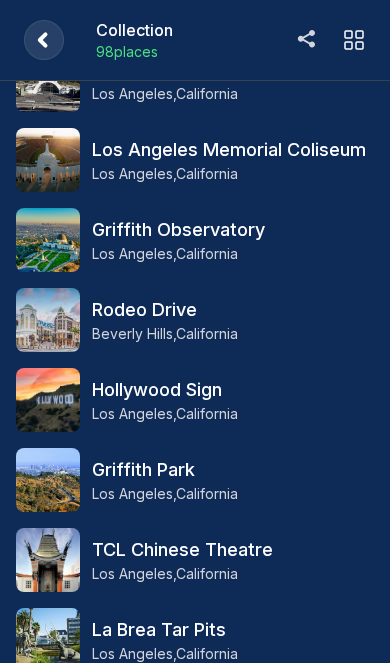 click 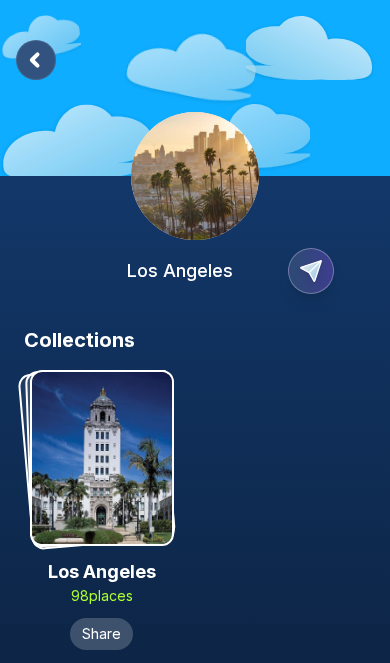 click 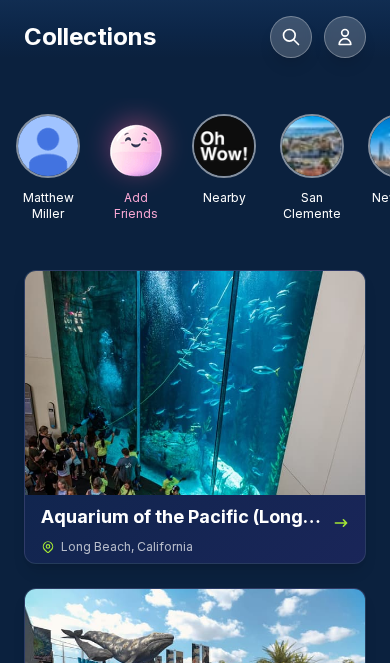 click at bounding box center [48, 146] 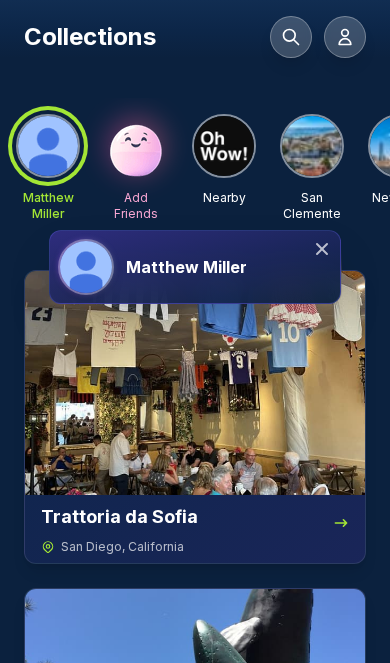 click on "Matthew Miller" at bounding box center [186, 267] 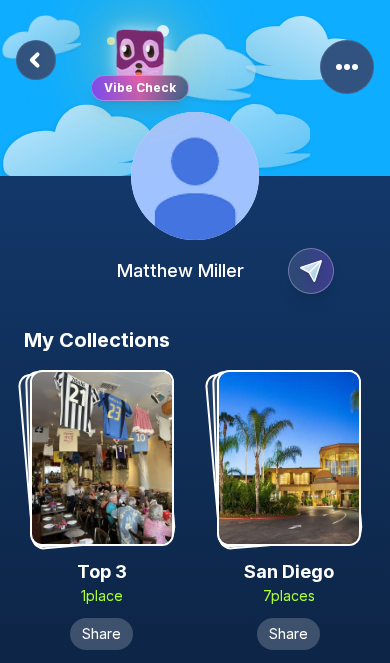 scroll, scrollTop: -1, scrollLeft: 0, axis: vertical 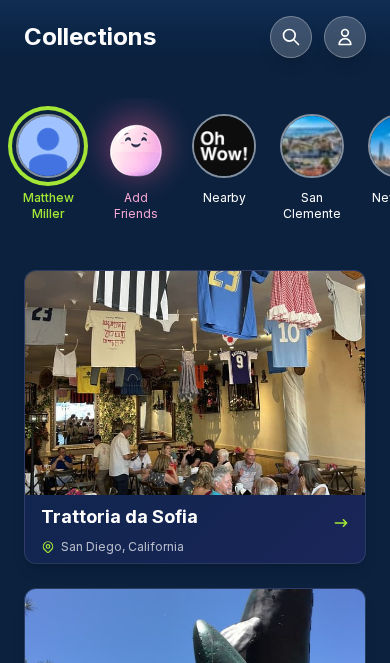 click at bounding box center [48, 146] 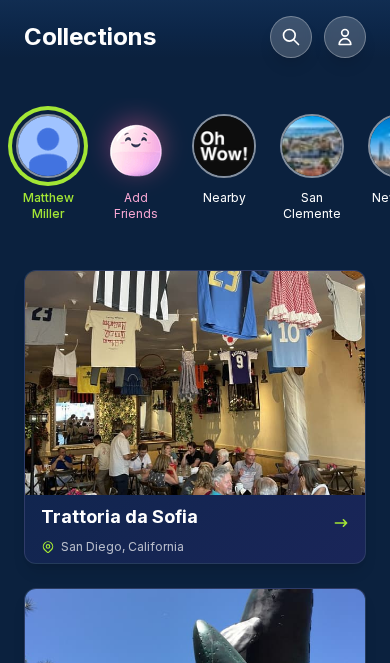 click at bounding box center (48, 146) 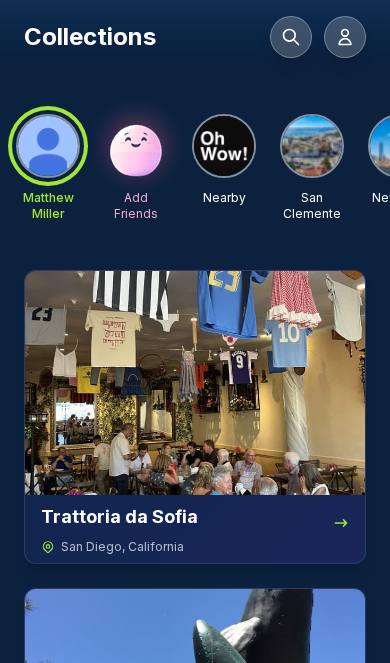 scroll, scrollTop: 0, scrollLeft: 0, axis: both 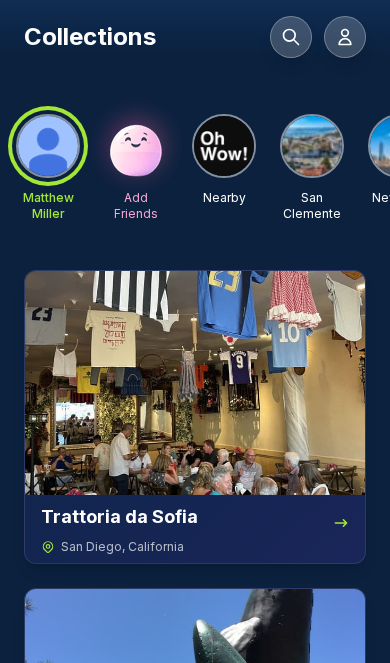 click at bounding box center (48, 146) 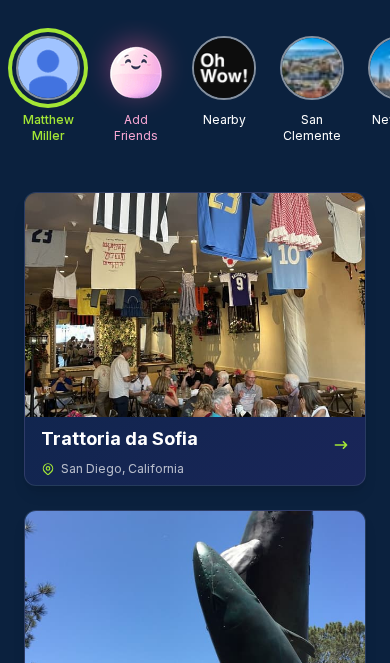 scroll, scrollTop: 0, scrollLeft: 0, axis: both 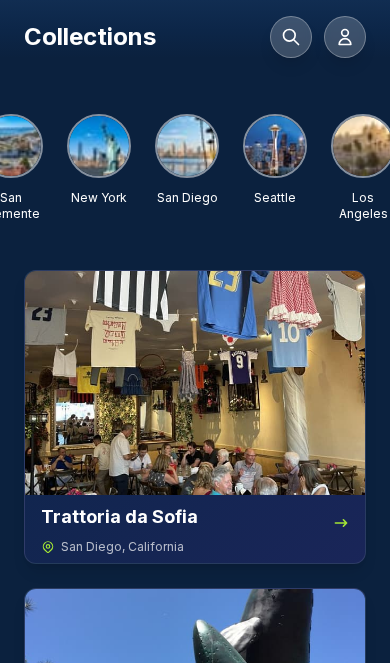 click at bounding box center (187, 146) 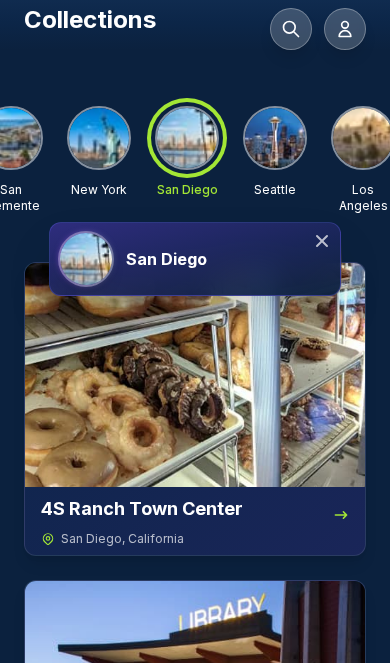 scroll, scrollTop: 9, scrollLeft: 0, axis: vertical 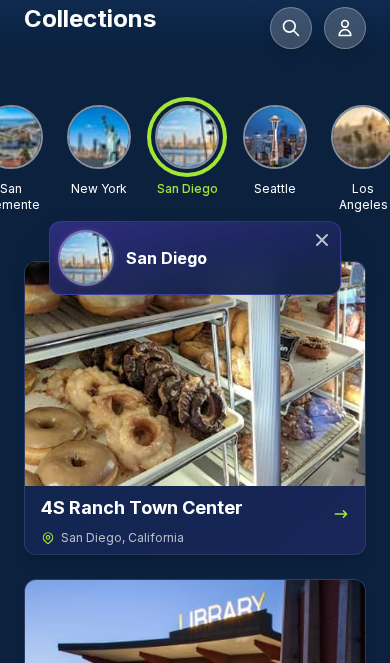 click on "San Diego" at bounding box center (166, 258) 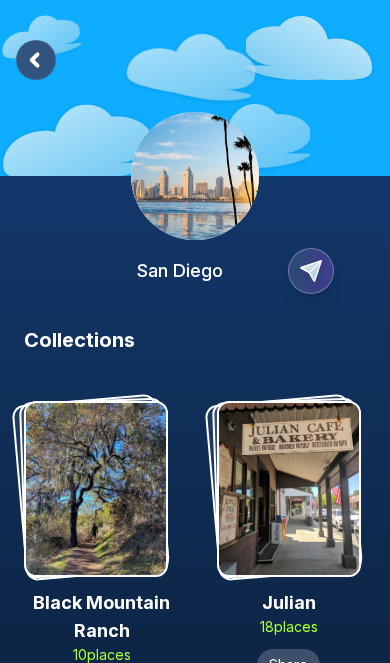 scroll, scrollTop: 923, scrollLeft: 0, axis: vertical 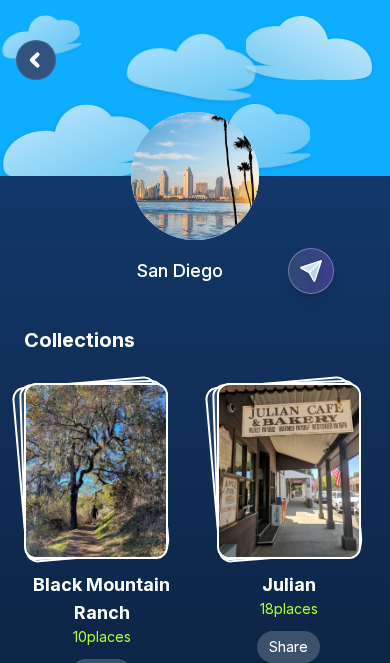 click 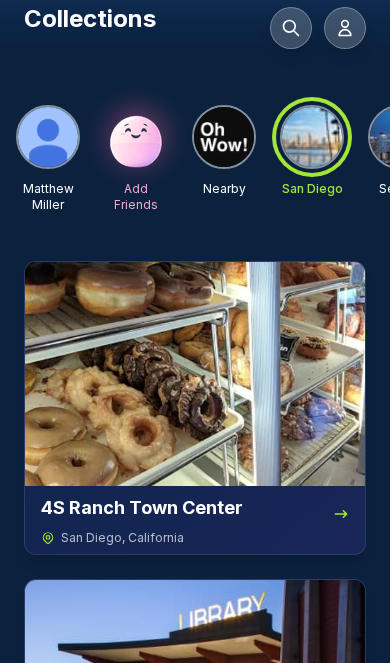 click at bounding box center [48, 137] 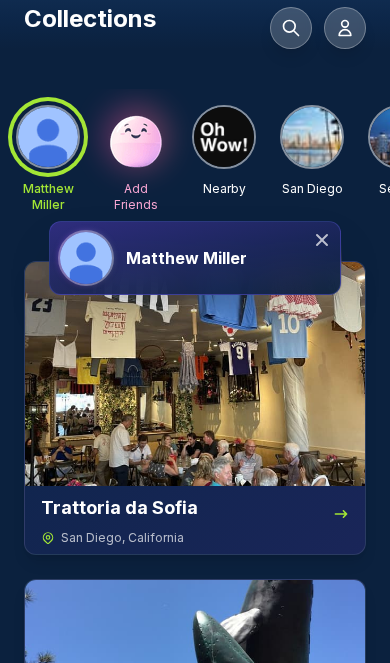 click on "Matthew Miller" at bounding box center [186, 258] 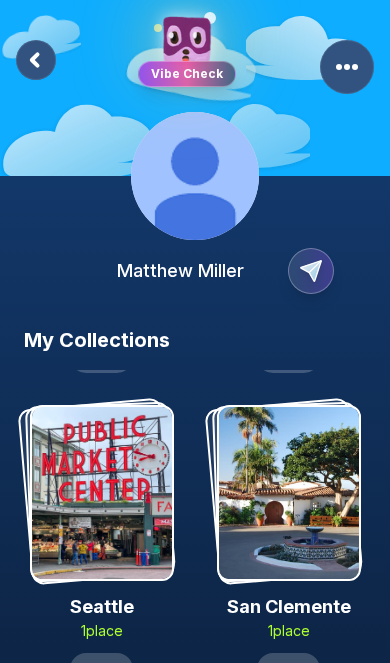 scroll, scrollTop: 278, scrollLeft: 0, axis: vertical 